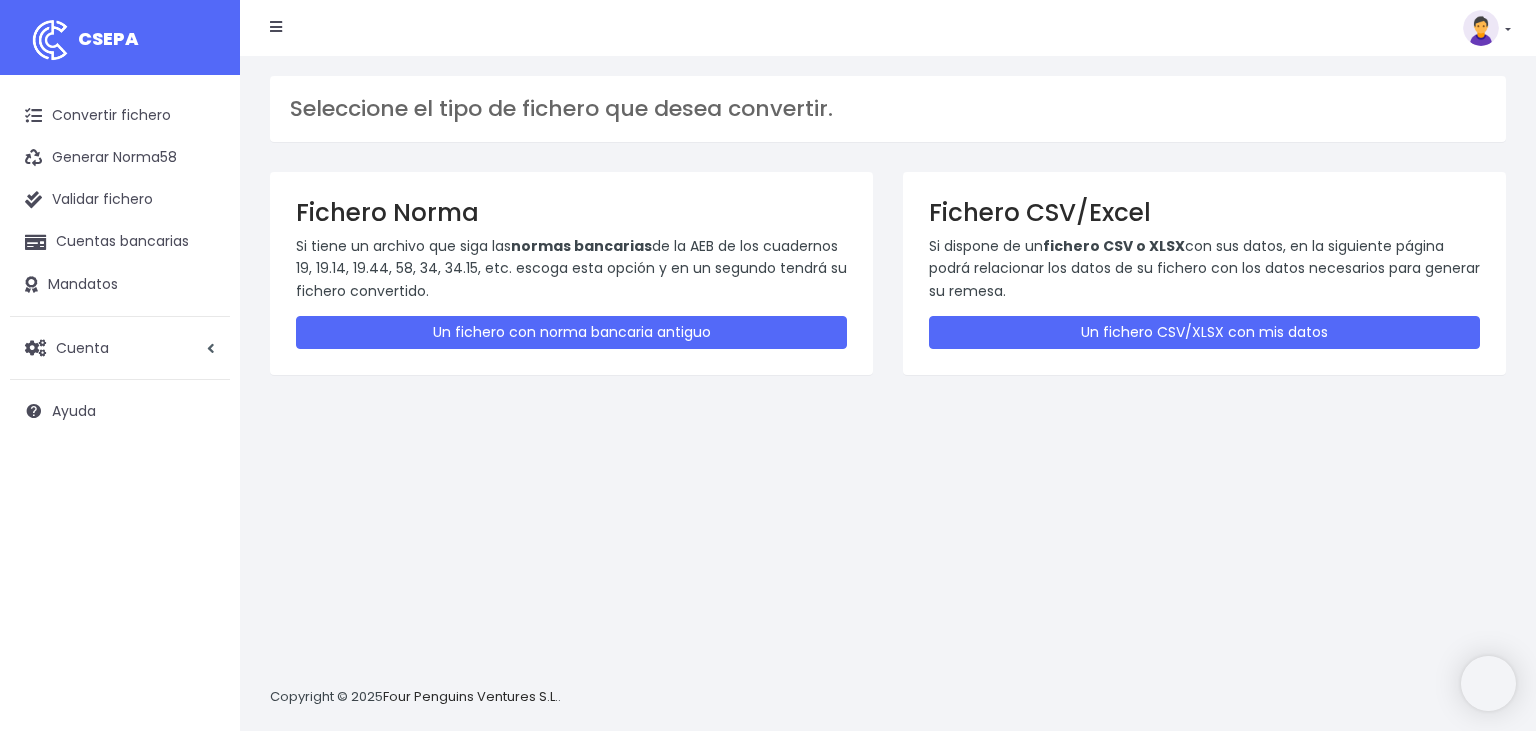 scroll, scrollTop: 0, scrollLeft: 0, axis: both 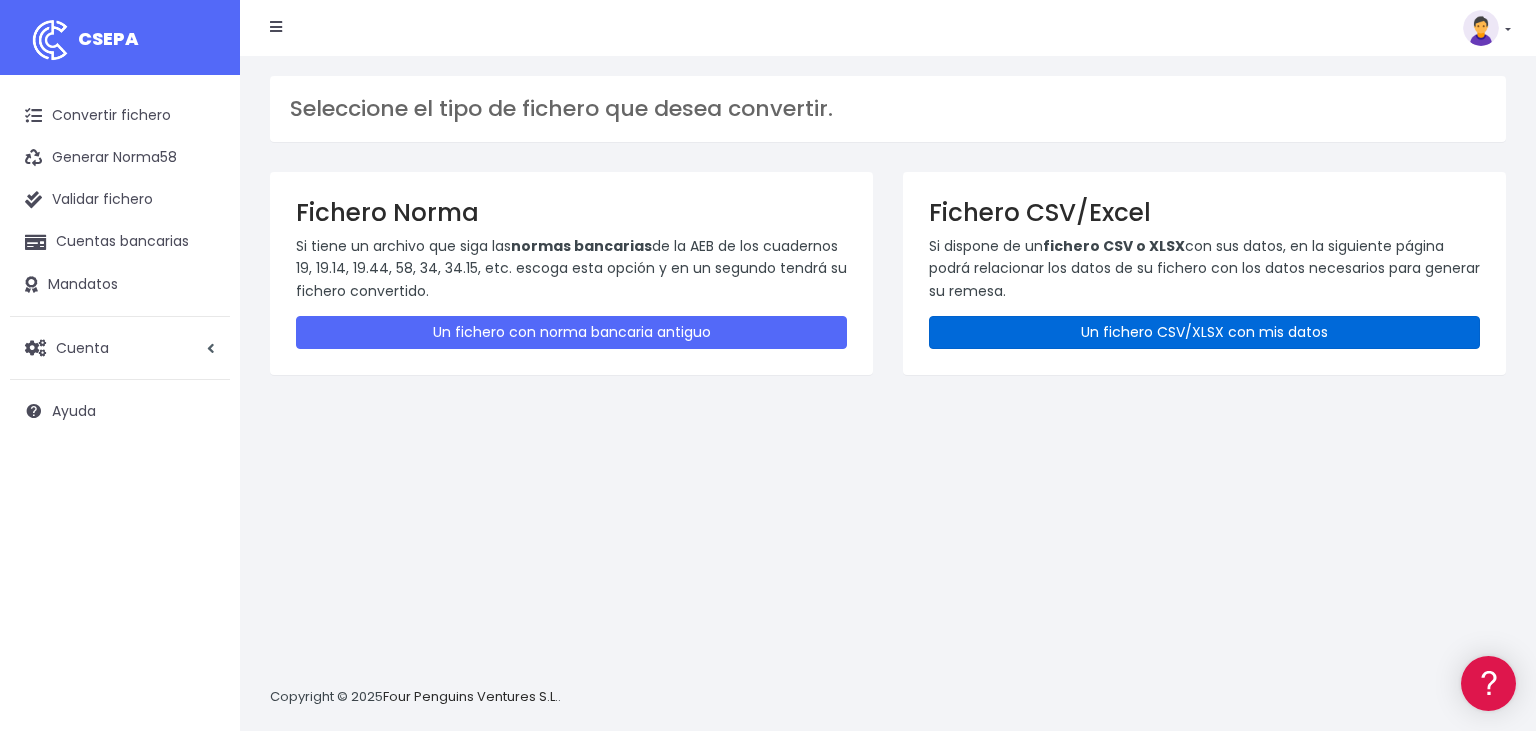 click on "Un fichero CSV/XLSX con mis datos" at bounding box center (1204, 332) 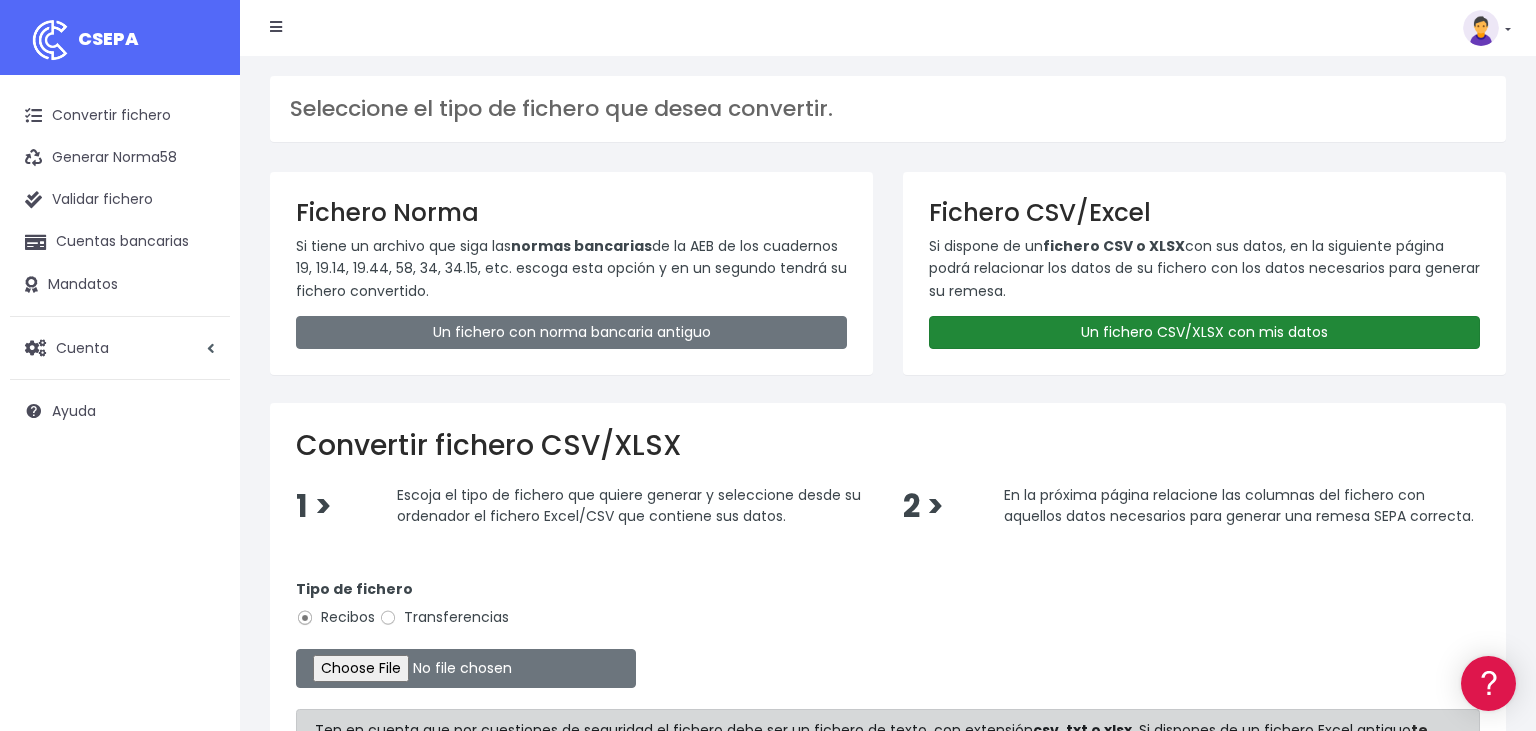scroll, scrollTop: 0, scrollLeft: 0, axis: both 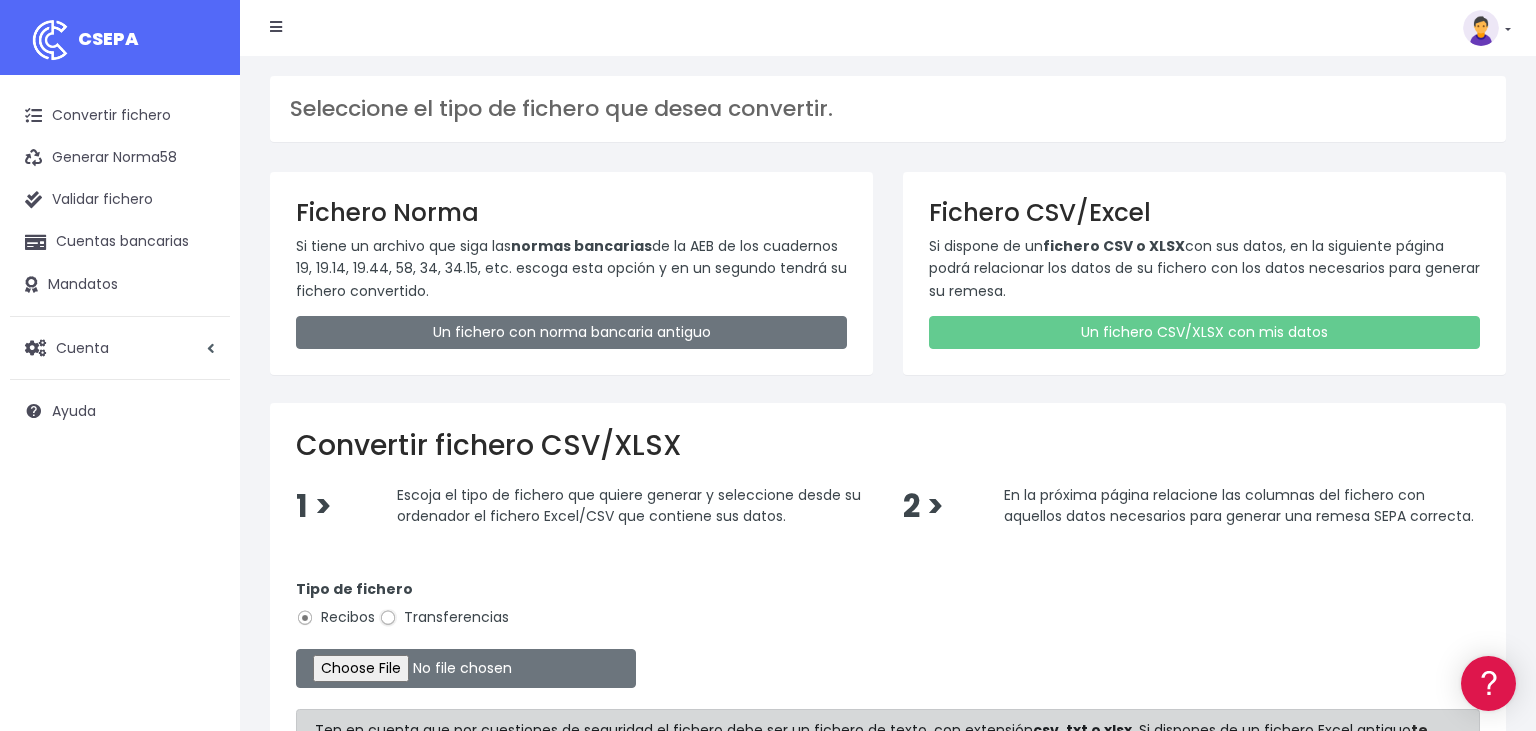 drag, startPoint x: 390, startPoint y: 616, endPoint x: 374, endPoint y: 647, distance: 34.88553 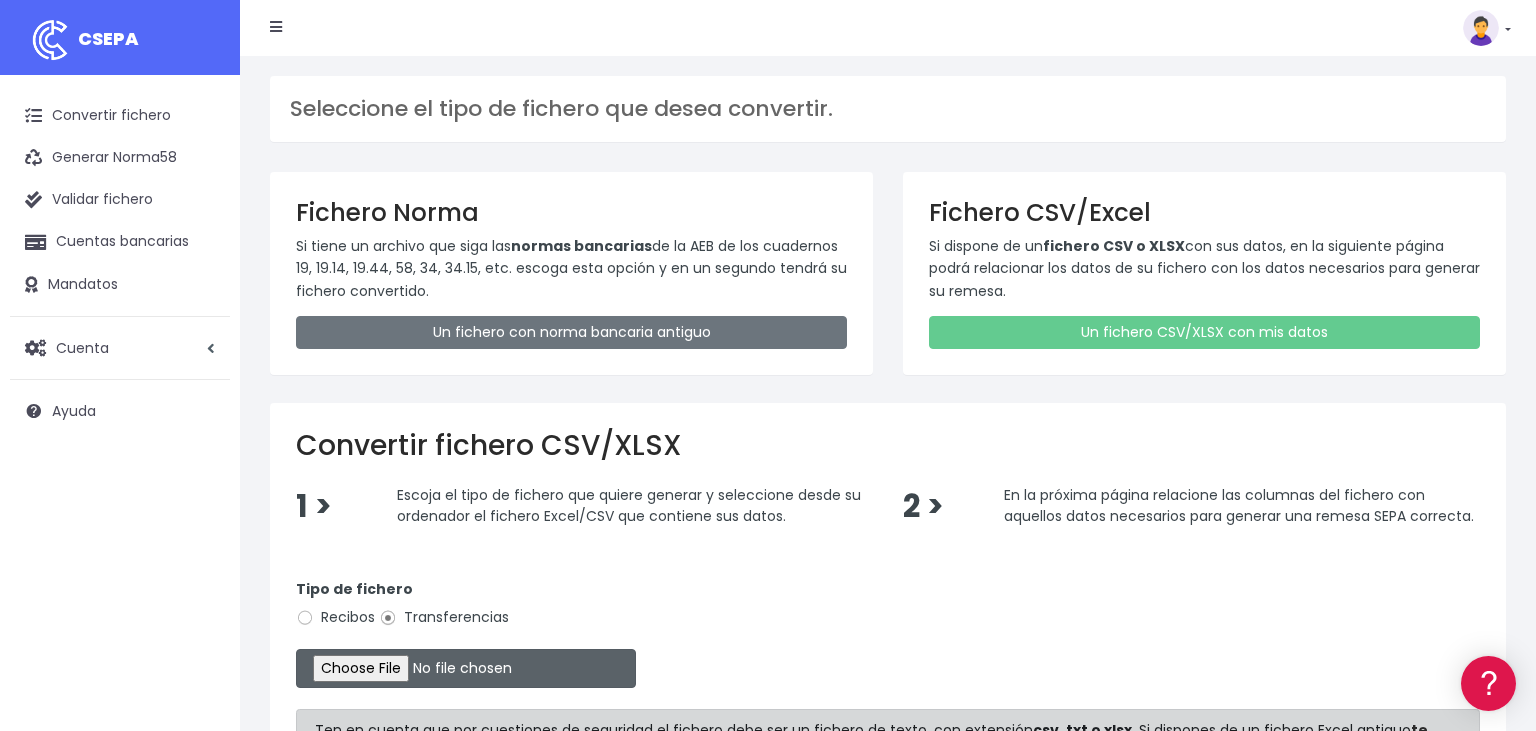 click at bounding box center [466, 668] 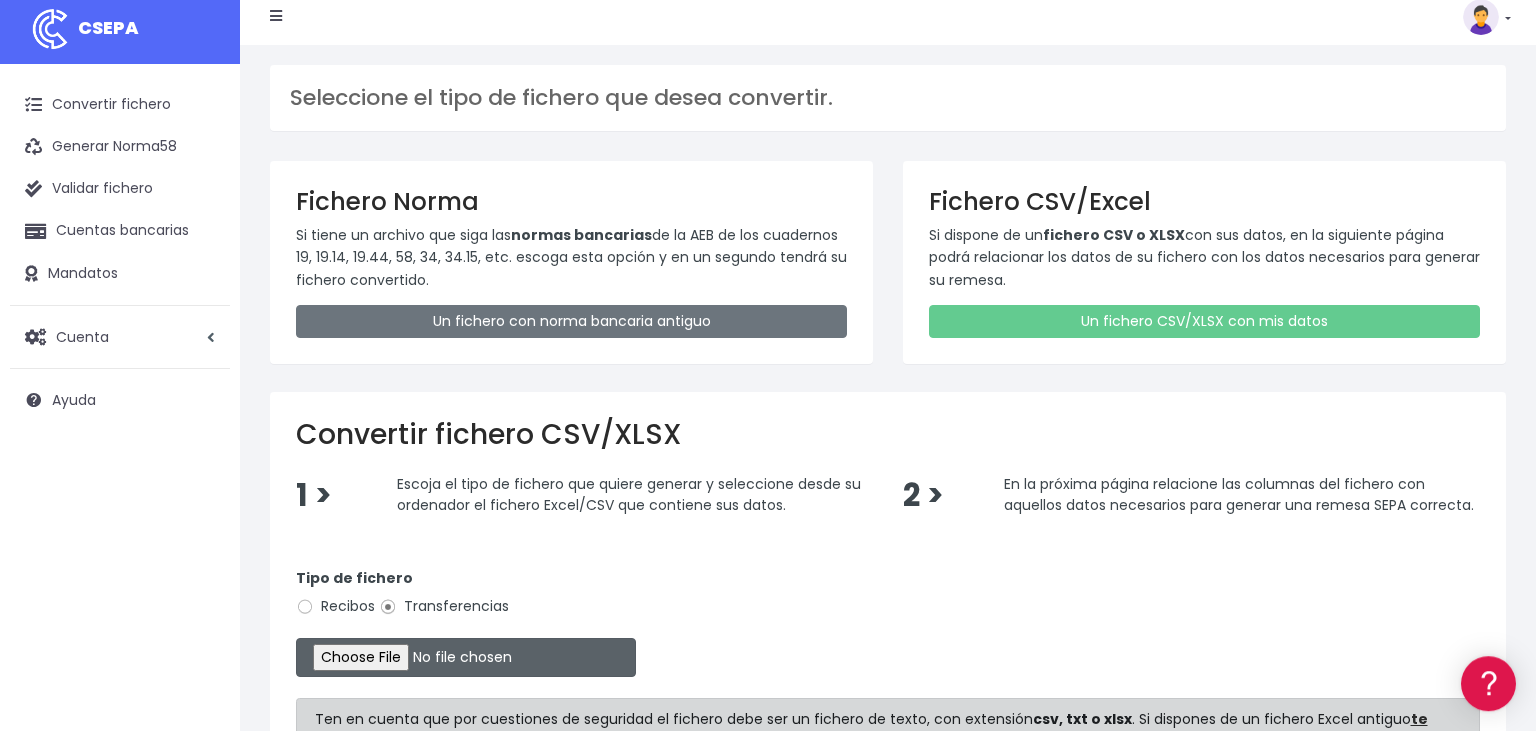 scroll, scrollTop: 274, scrollLeft: 0, axis: vertical 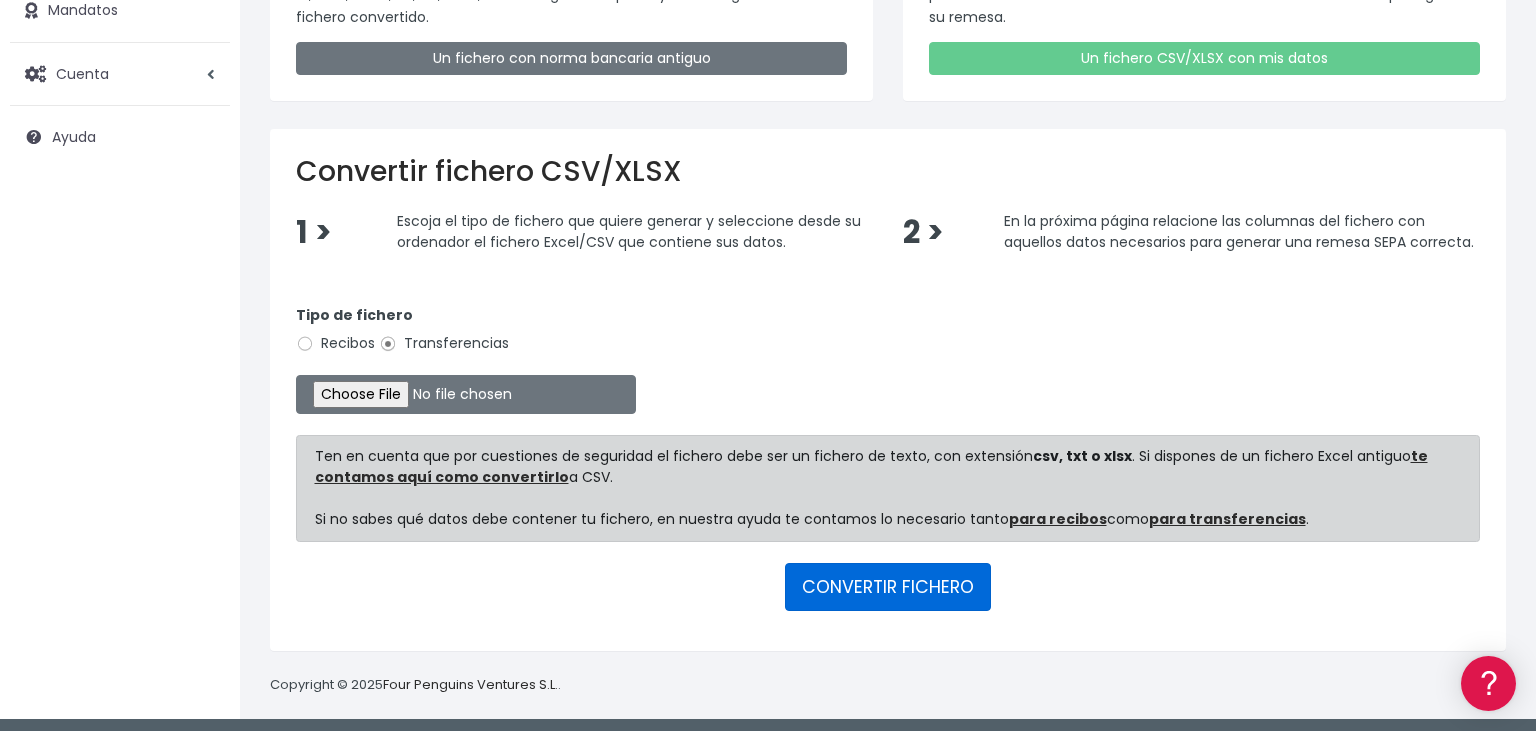 click on "CONVERTIR FICHERO" at bounding box center [888, 587] 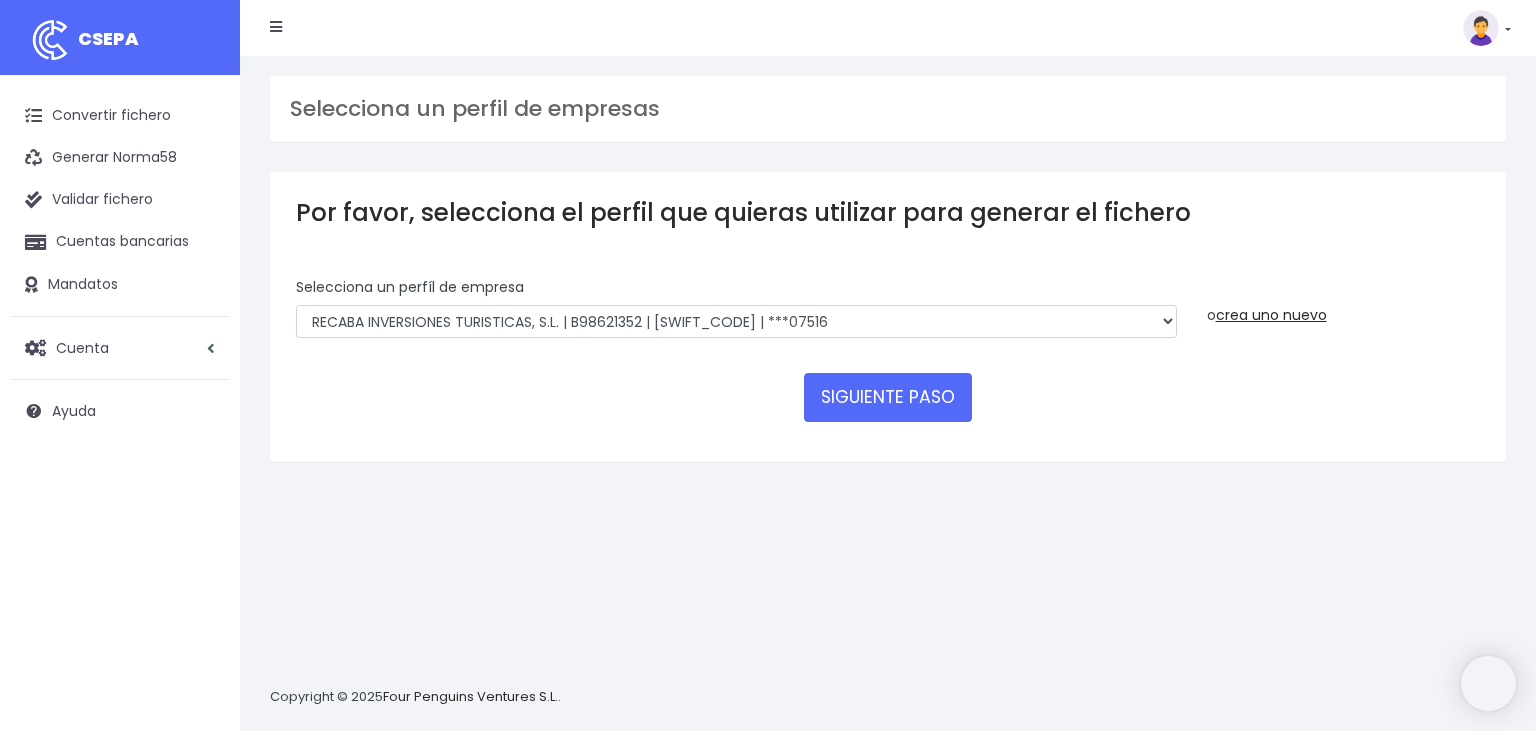 scroll, scrollTop: 0, scrollLeft: 0, axis: both 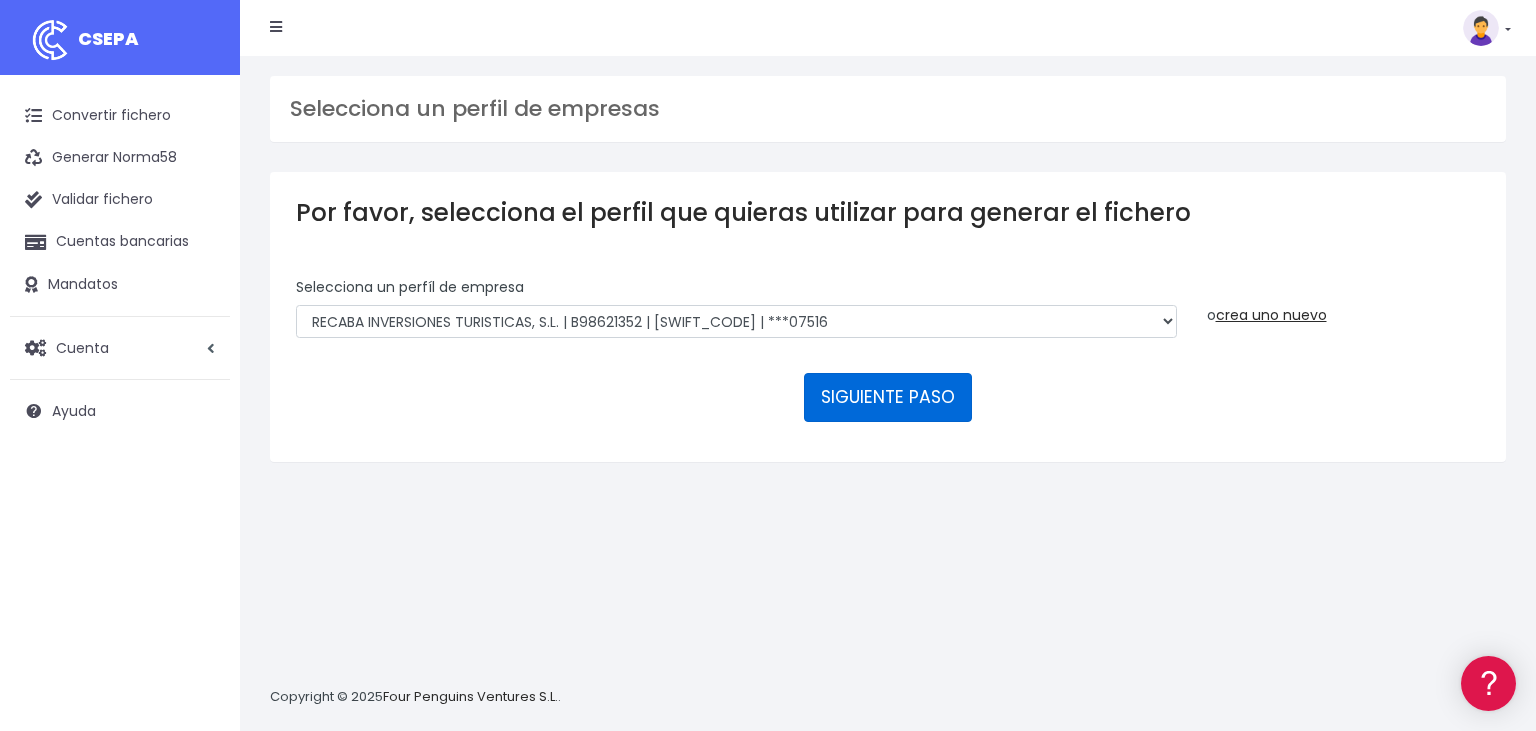 click on "SIGUIENTE PASO" at bounding box center [888, 397] 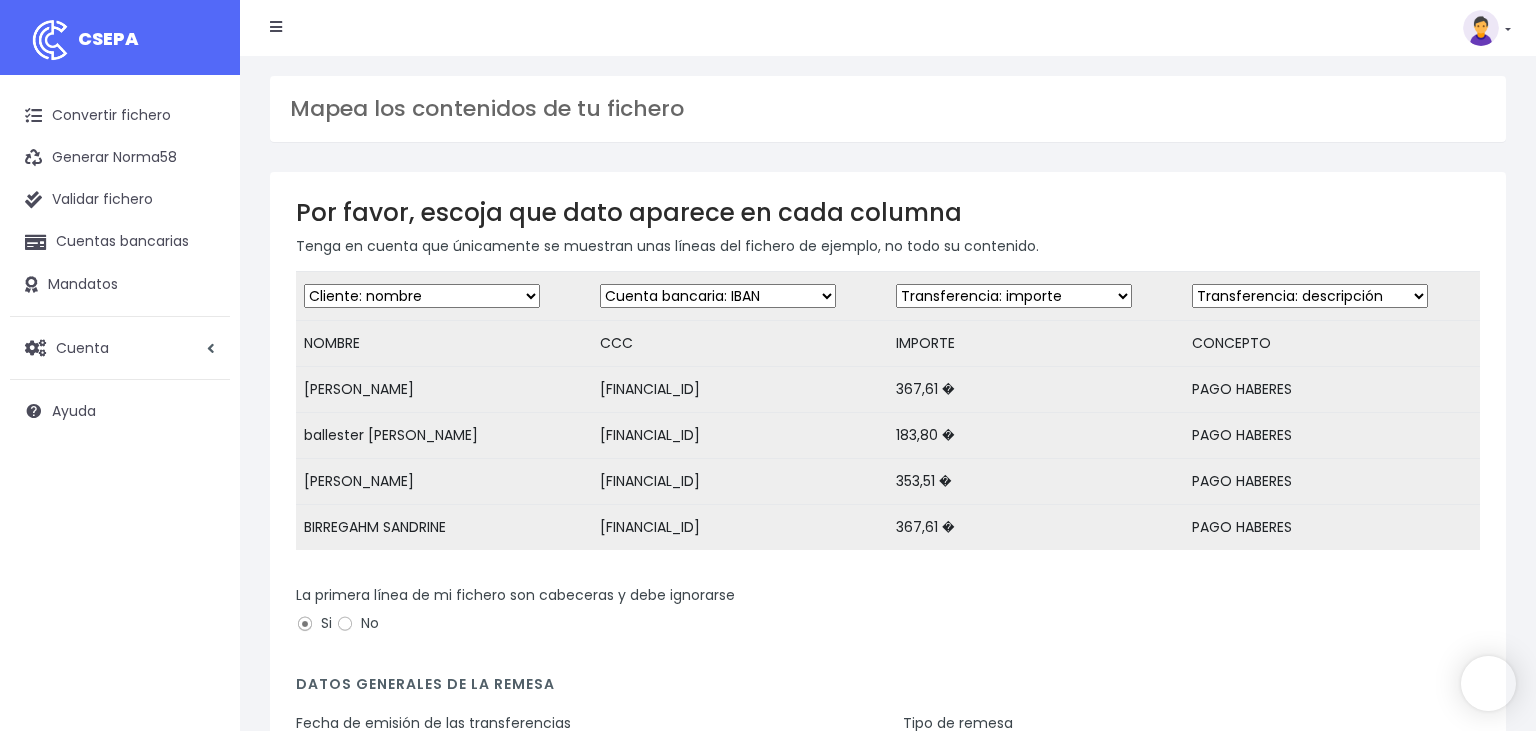 scroll, scrollTop: 0, scrollLeft: 0, axis: both 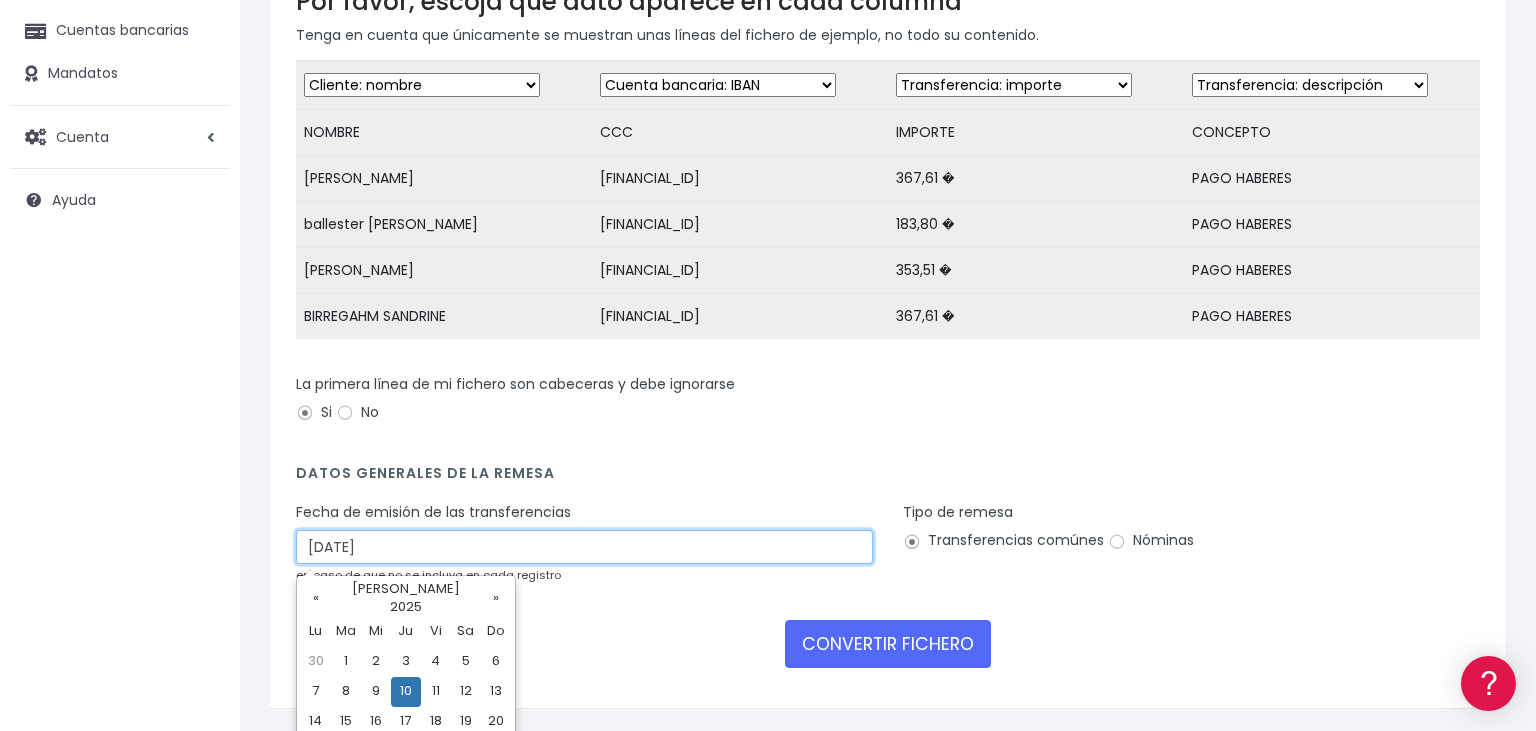 click on "10/07/2025" at bounding box center (584, 547) 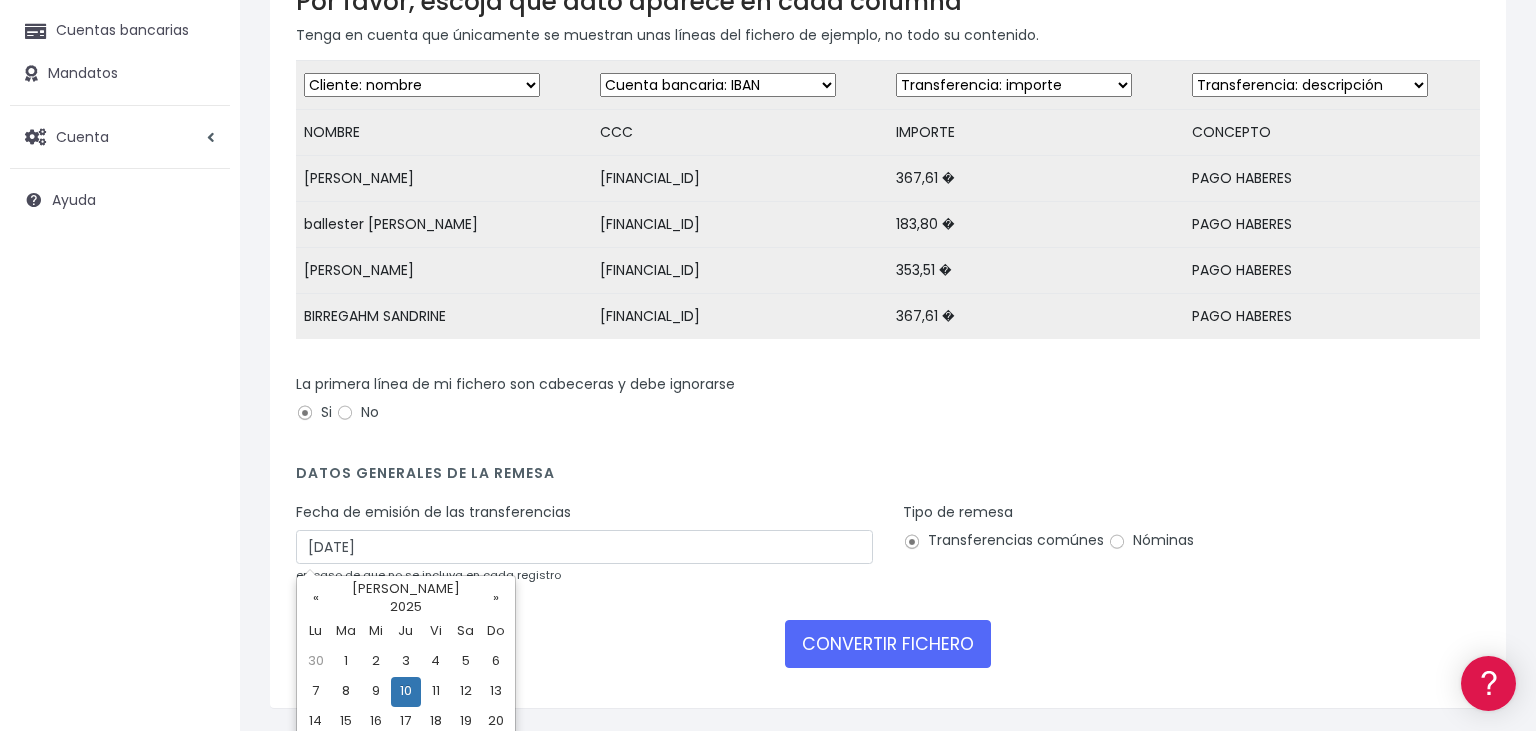 drag, startPoint x: 344, startPoint y: 686, endPoint x: 431, endPoint y: 654, distance: 92.69843 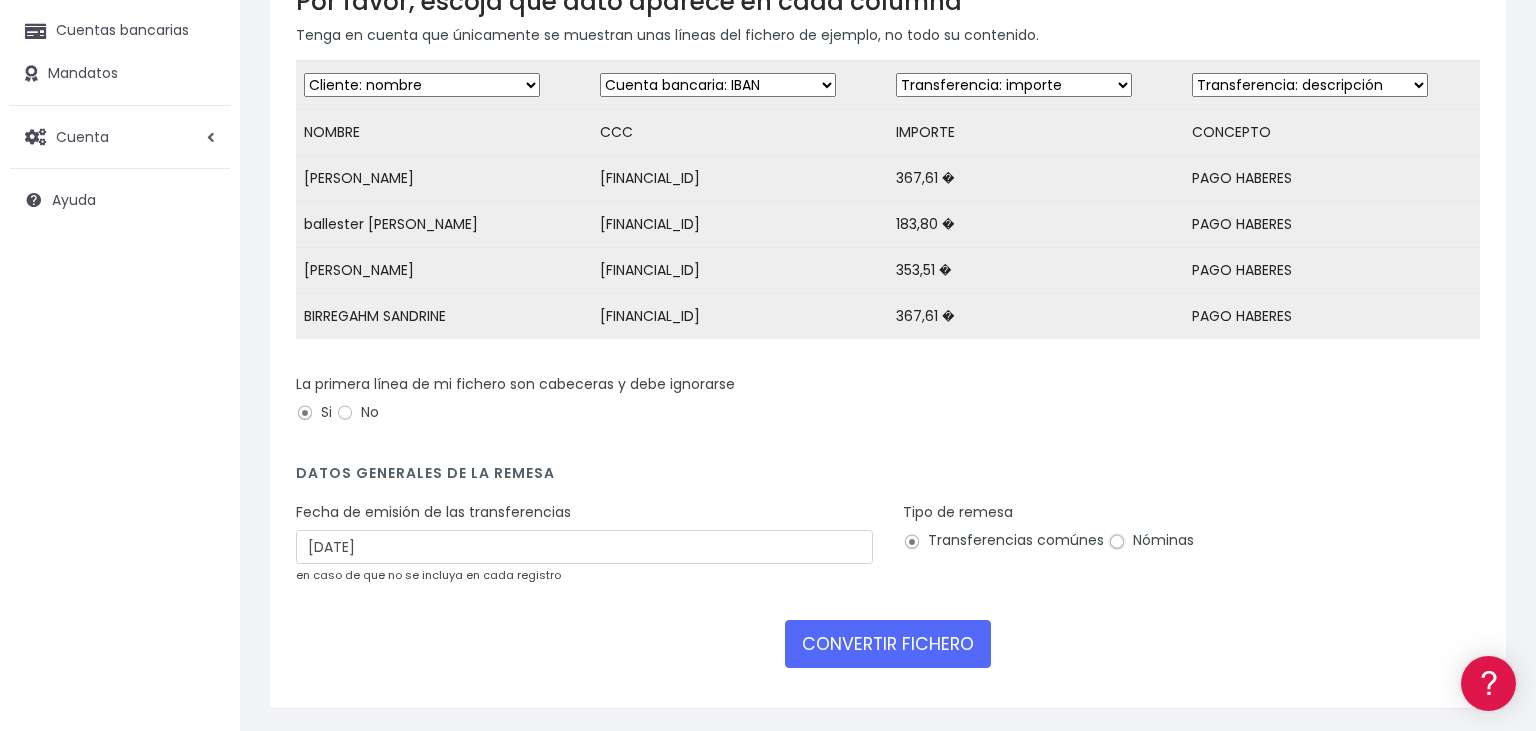 click on "Nóminas" at bounding box center (1117, 542) 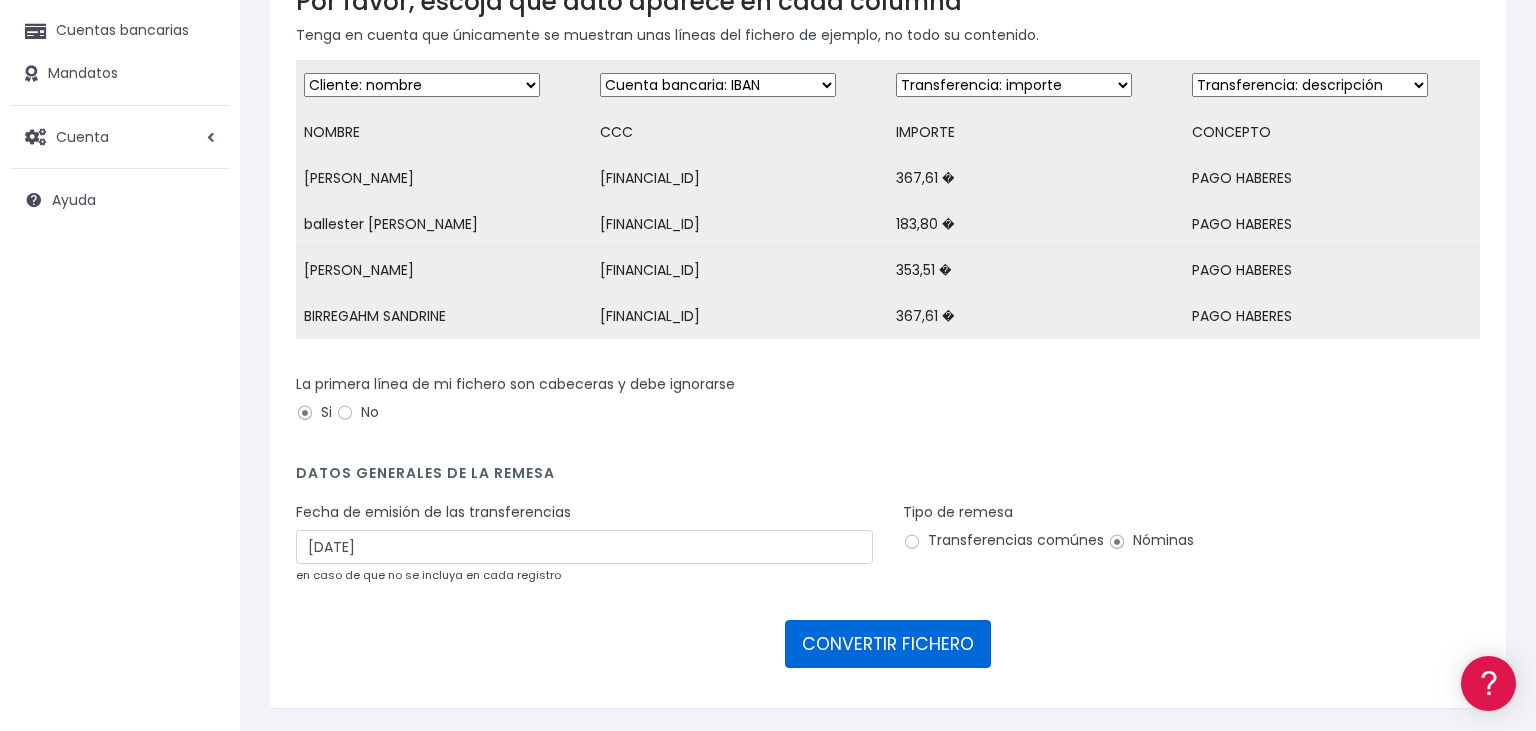 click on "CONVERTIR FICHERO" at bounding box center [888, 644] 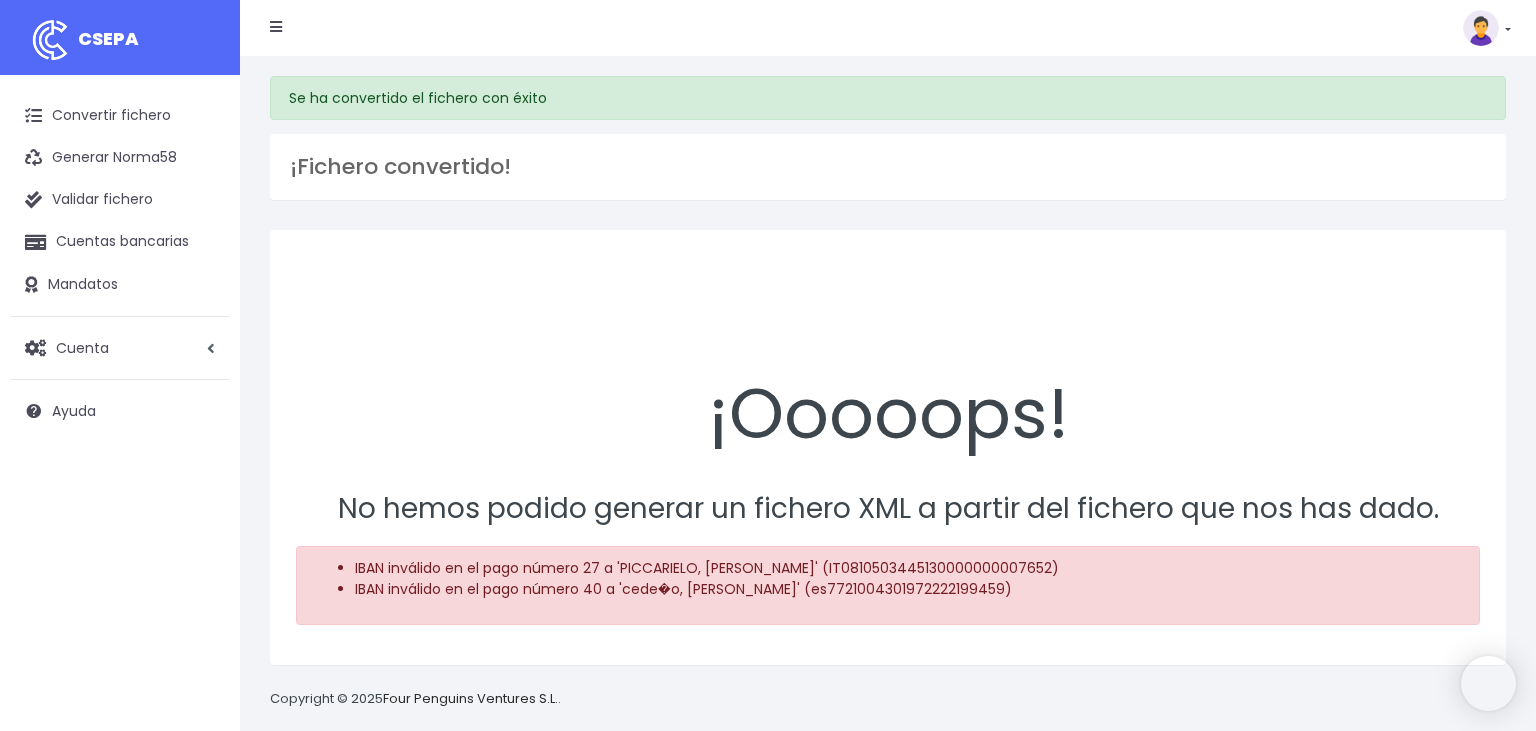 scroll, scrollTop: 0, scrollLeft: 0, axis: both 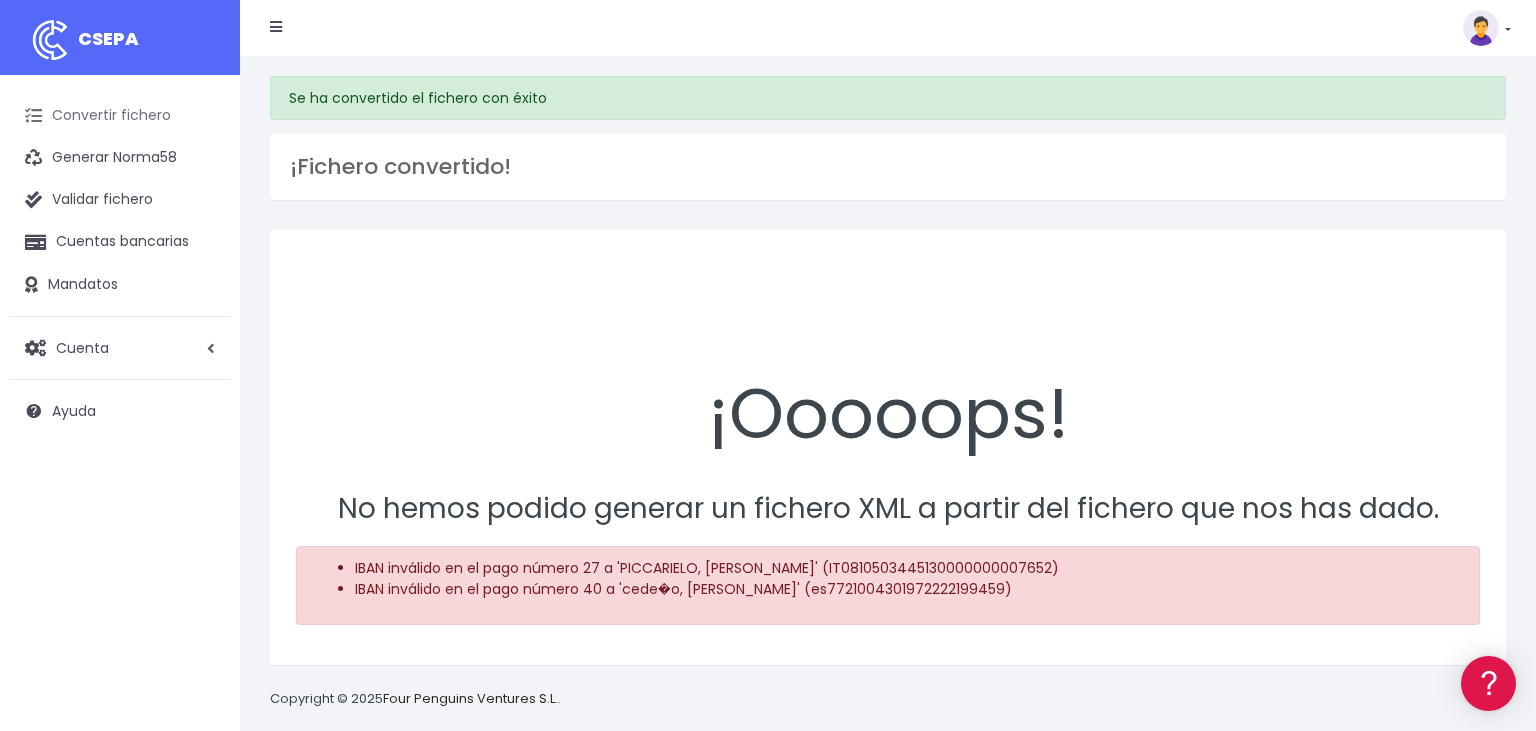 click on "Convertir fichero" at bounding box center [120, 116] 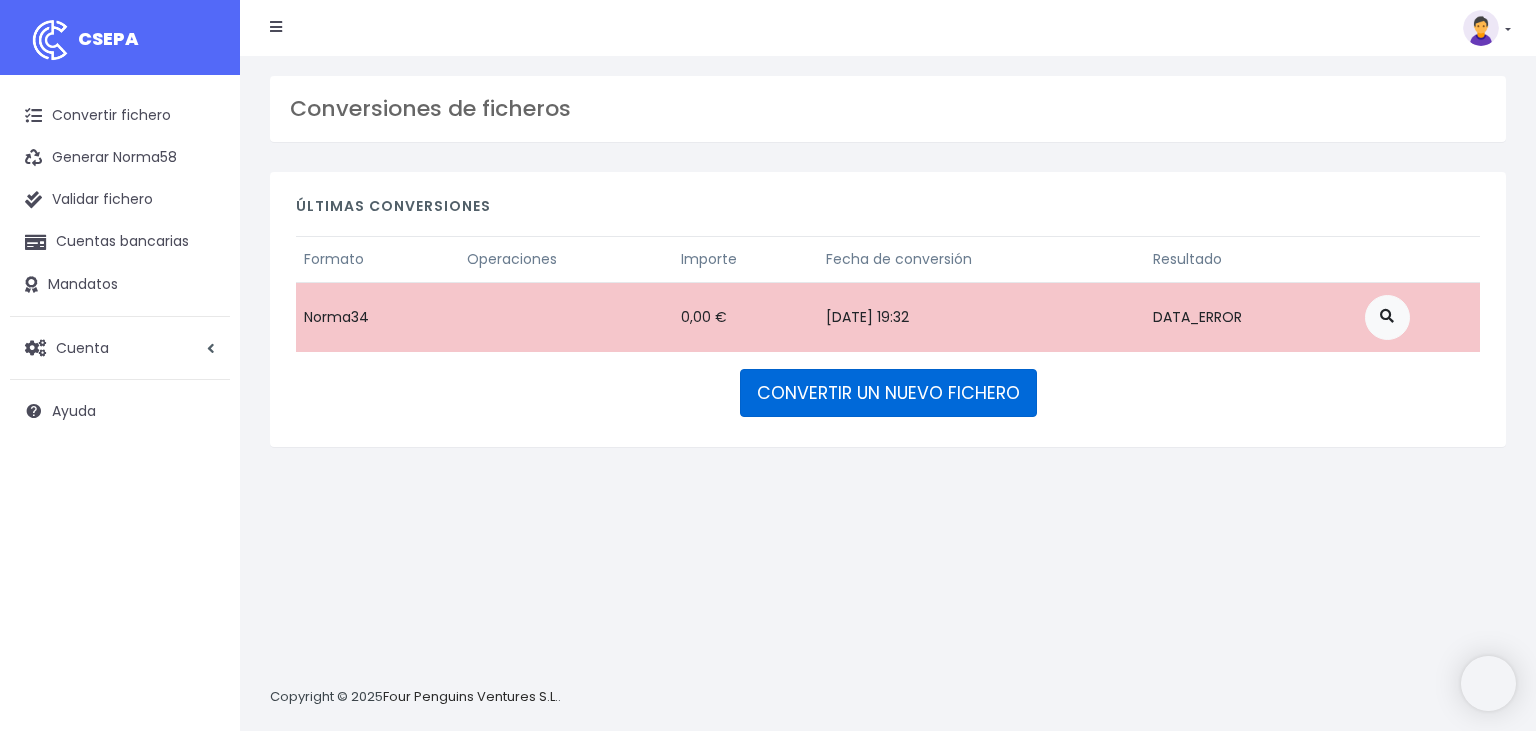 scroll, scrollTop: 0, scrollLeft: 0, axis: both 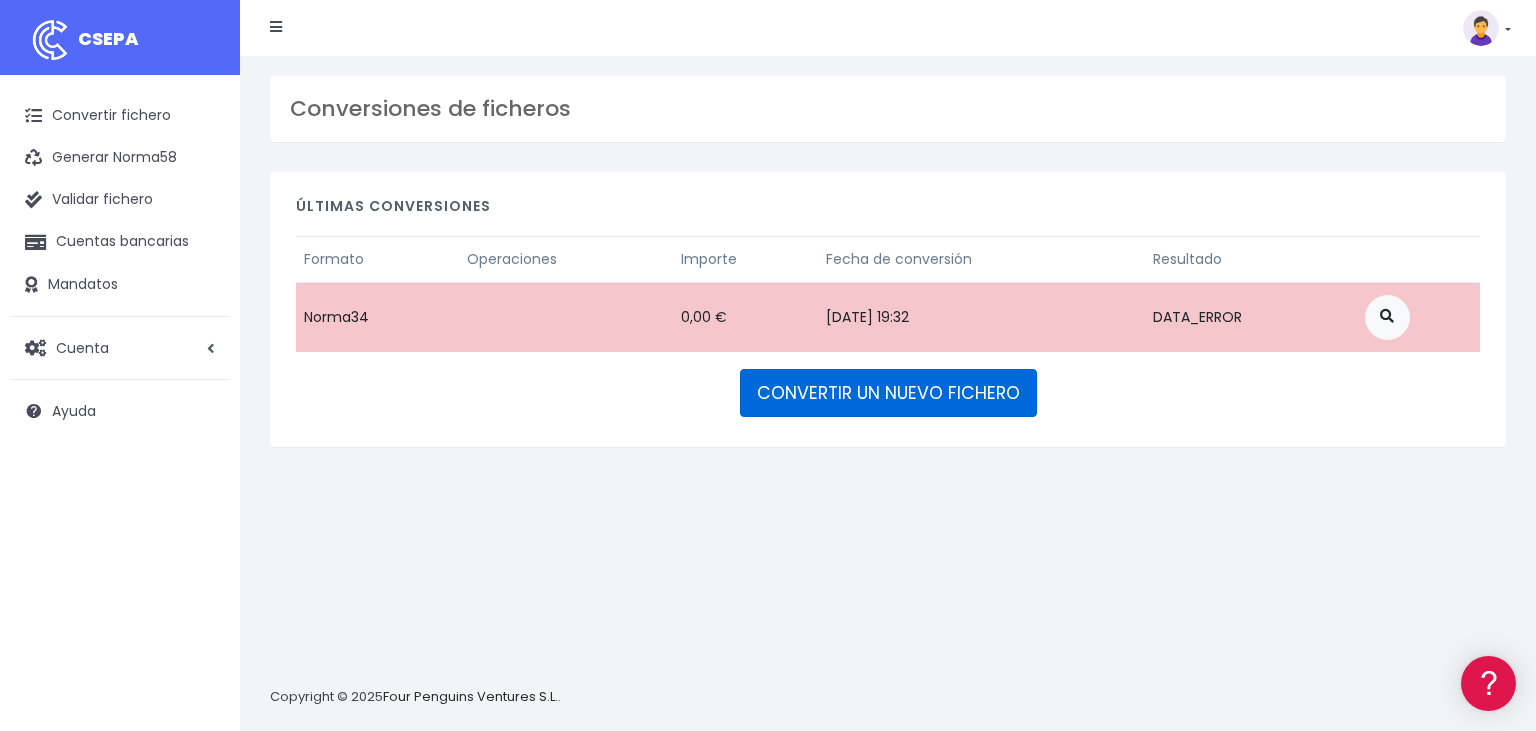 drag, startPoint x: 909, startPoint y: 389, endPoint x: 875, endPoint y: 405, distance: 37.576588 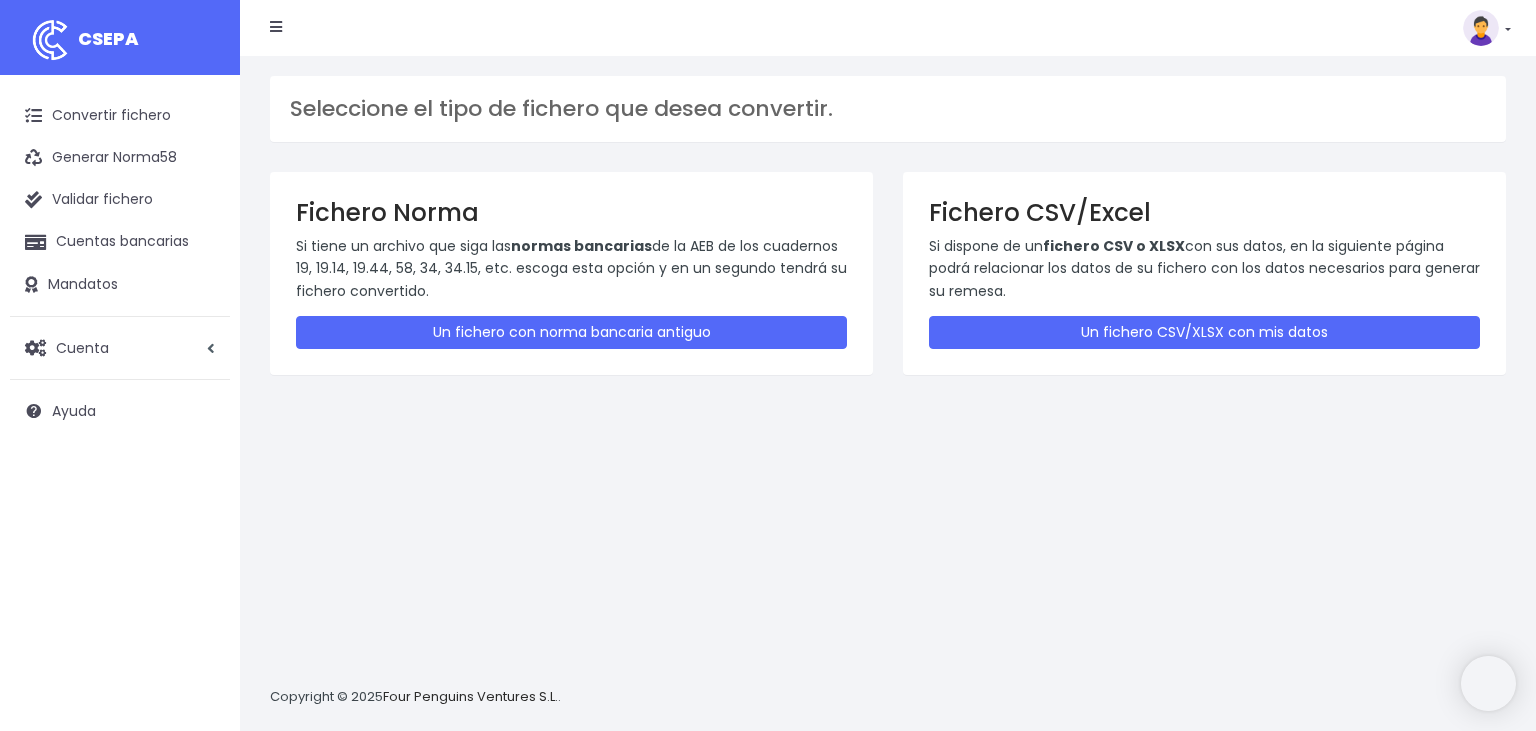 scroll, scrollTop: 0, scrollLeft: 0, axis: both 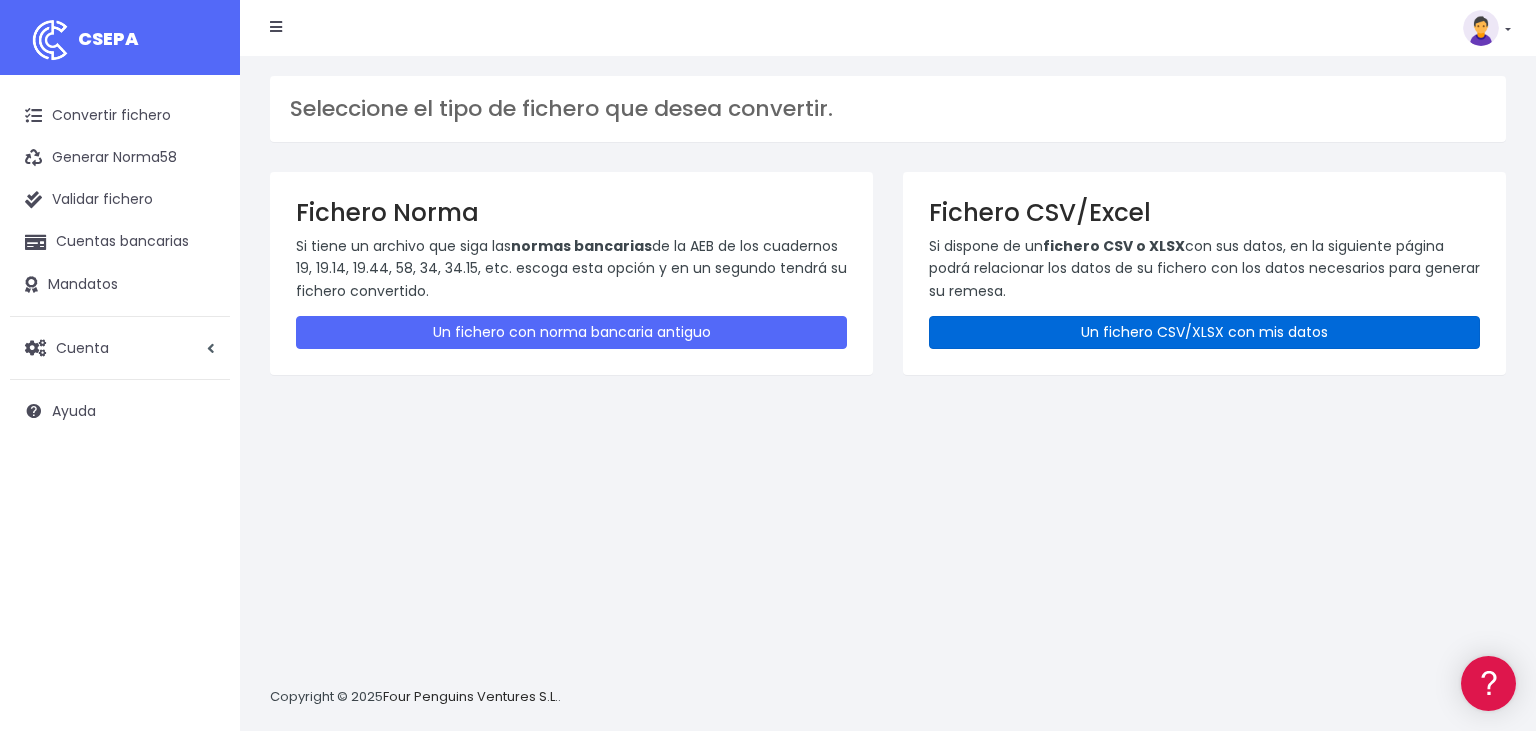 click on "Un fichero CSV/XLSX con mis datos" at bounding box center [1204, 332] 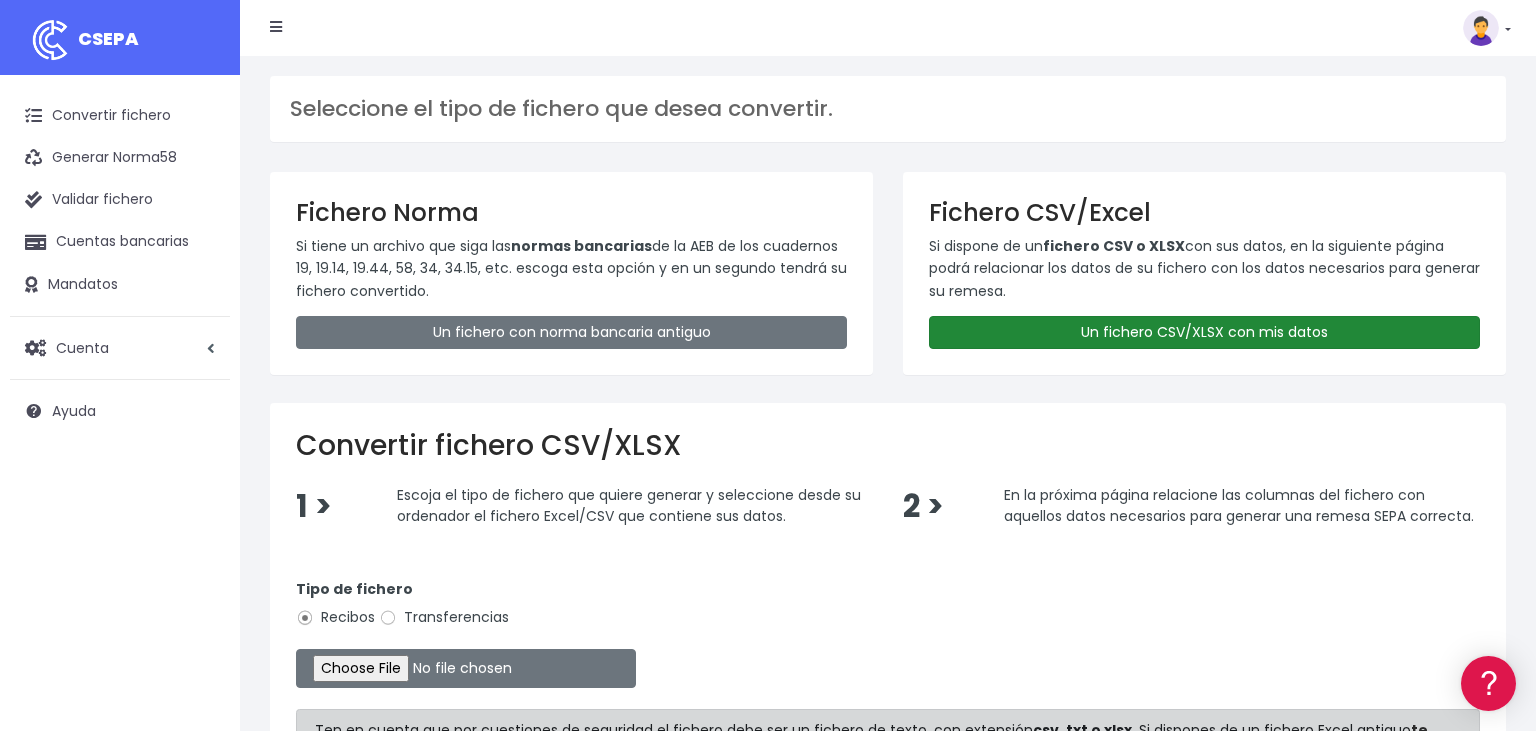 scroll, scrollTop: 0, scrollLeft: 0, axis: both 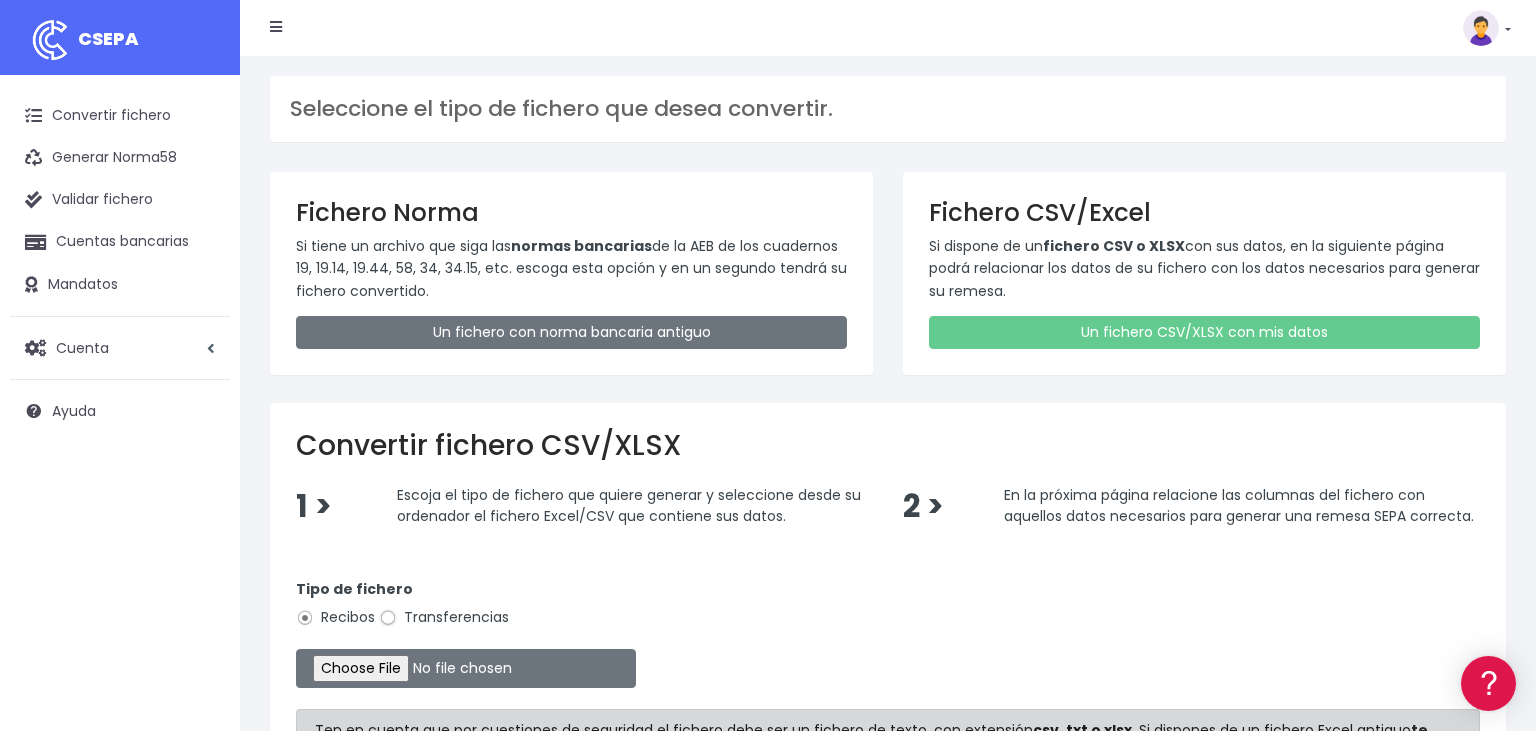click on "Transferencias" at bounding box center [388, 618] 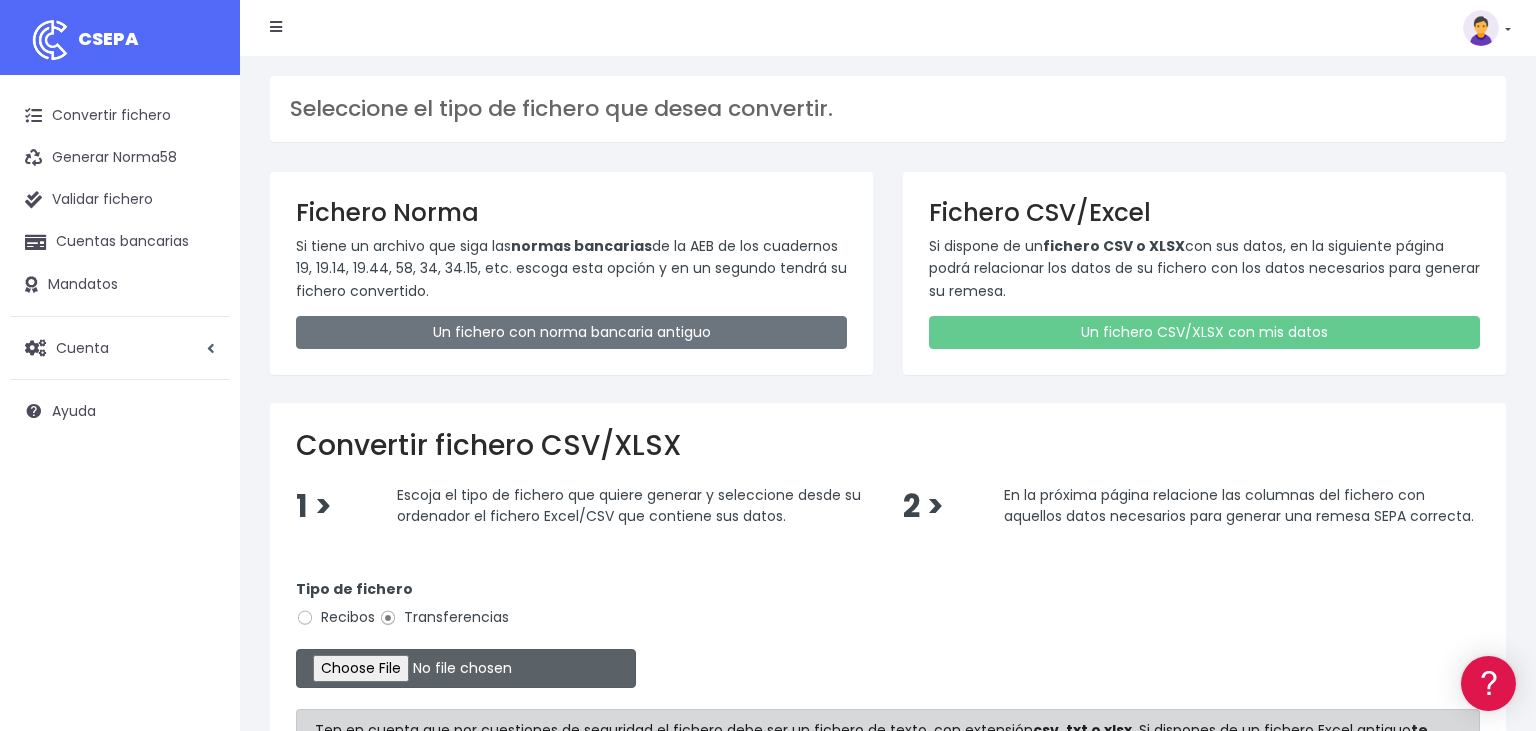 click at bounding box center [466, 668] 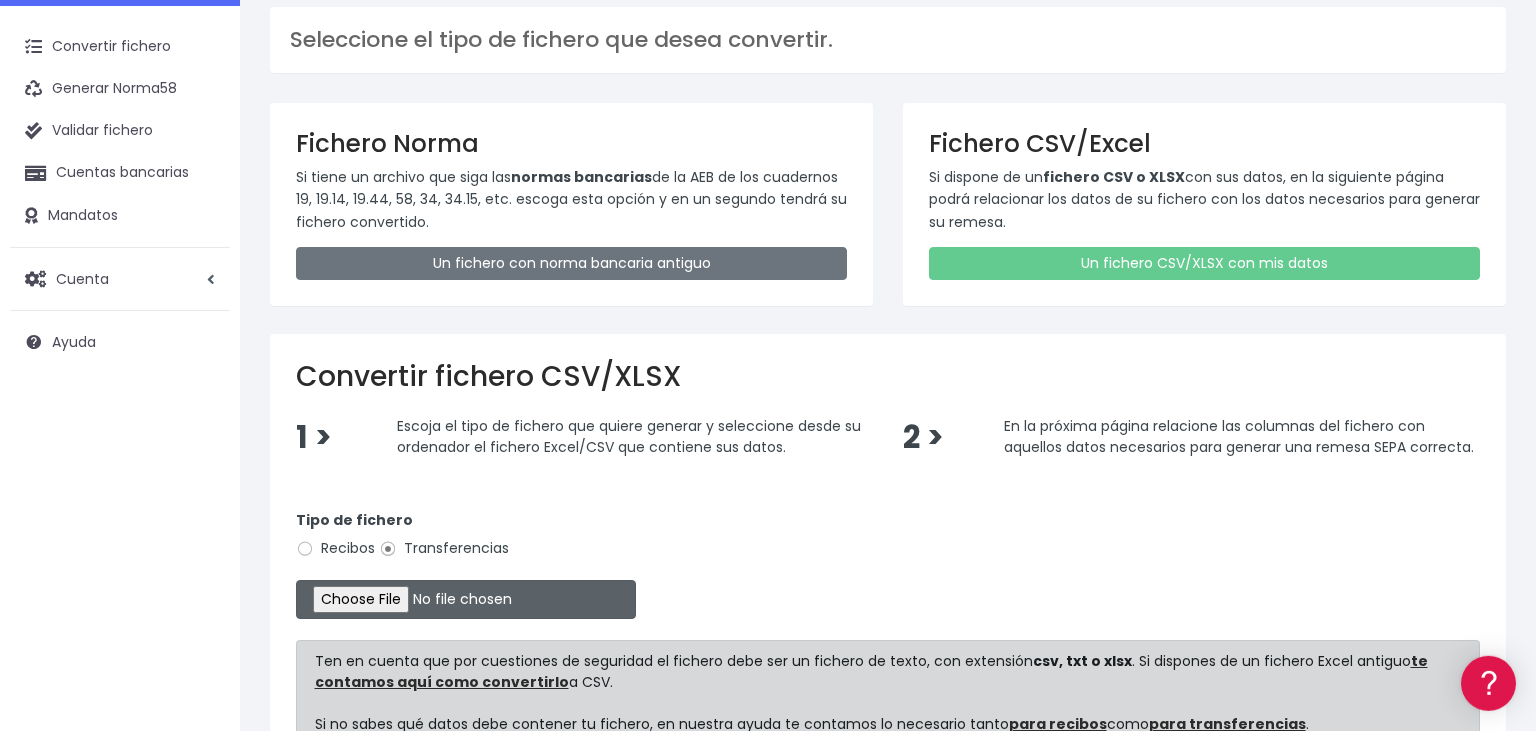 scroll, scrollTop: 105, scrollLeft: 0, axis: vertical 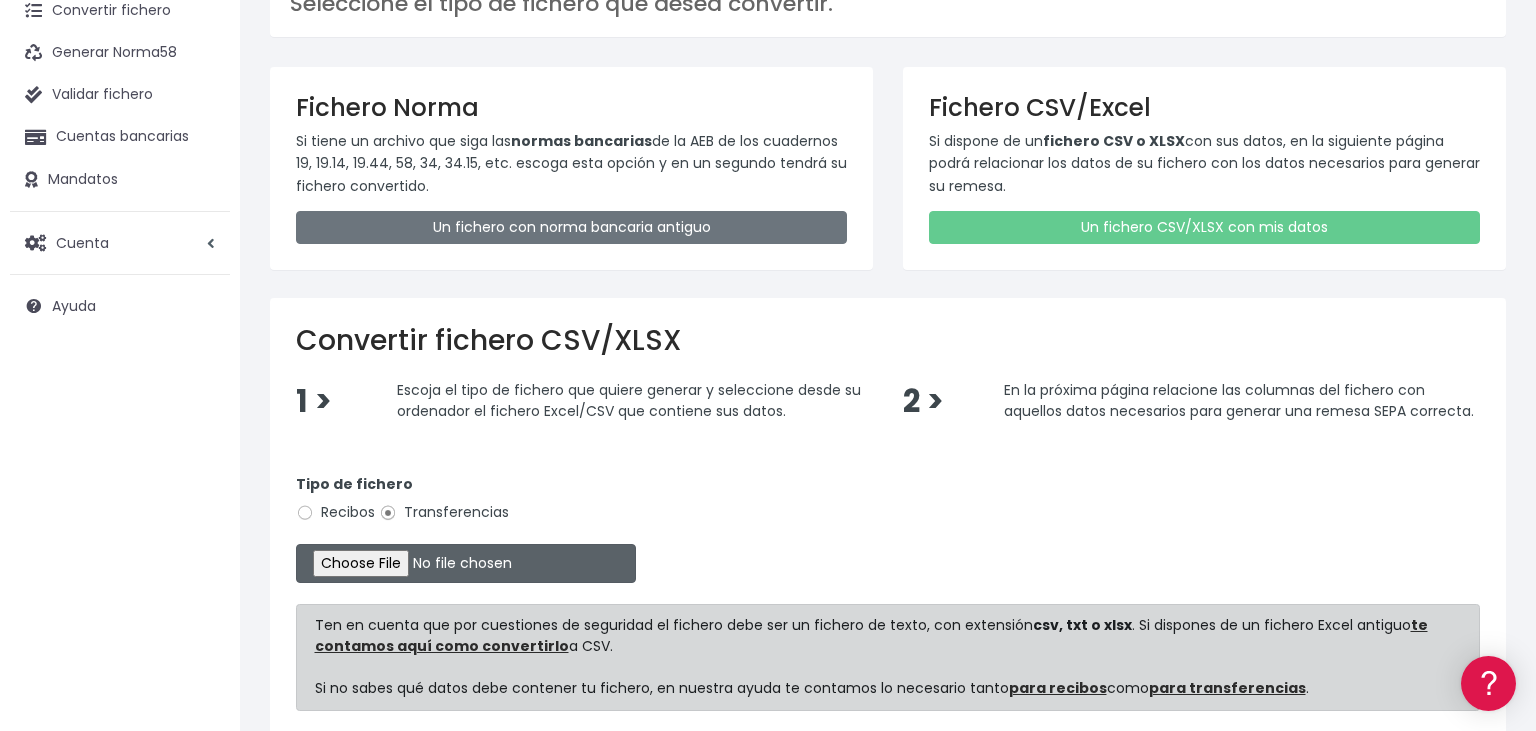 type on "C:\fakepath\08072025.csv" 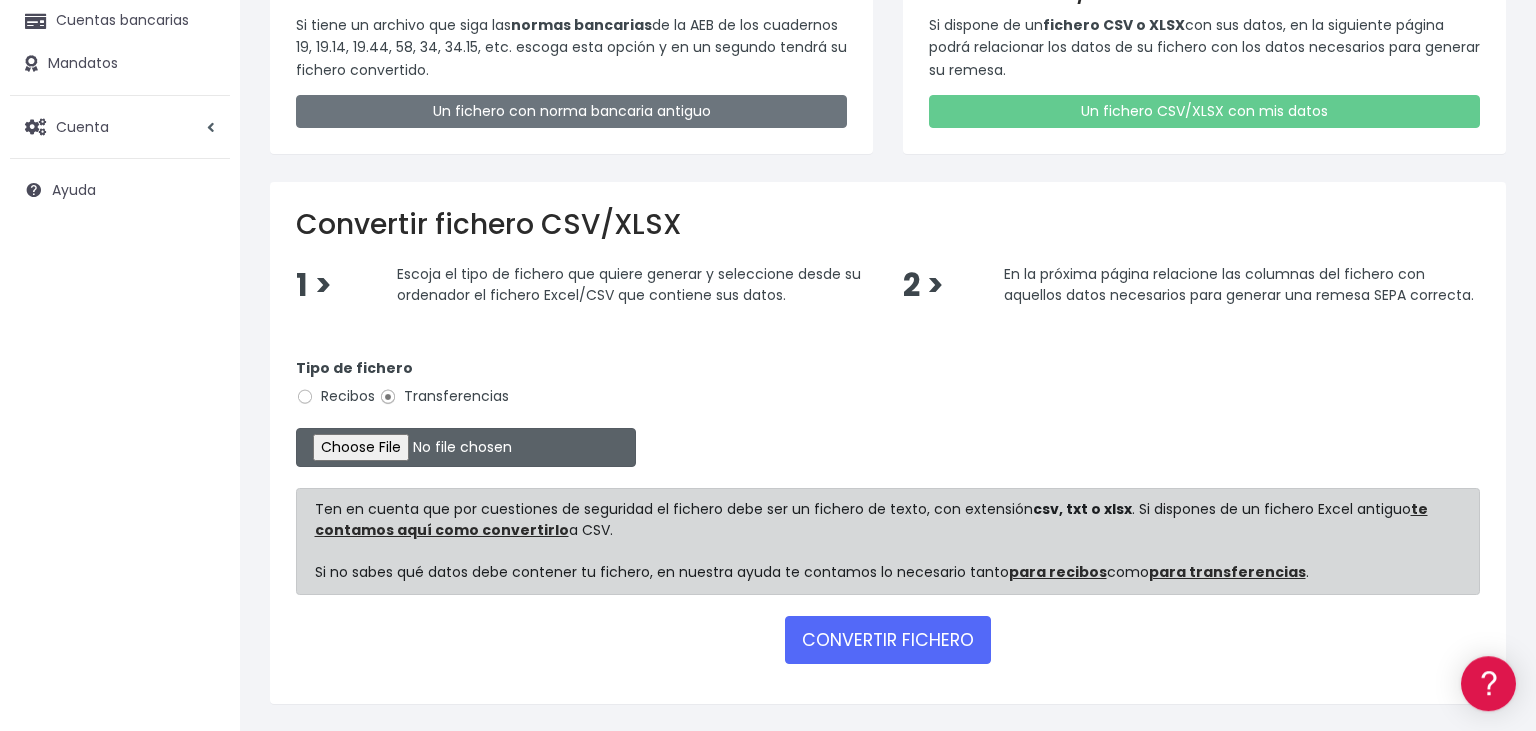 scroll, scrollTop: 274, scrollLeft: 0, axis: vertical 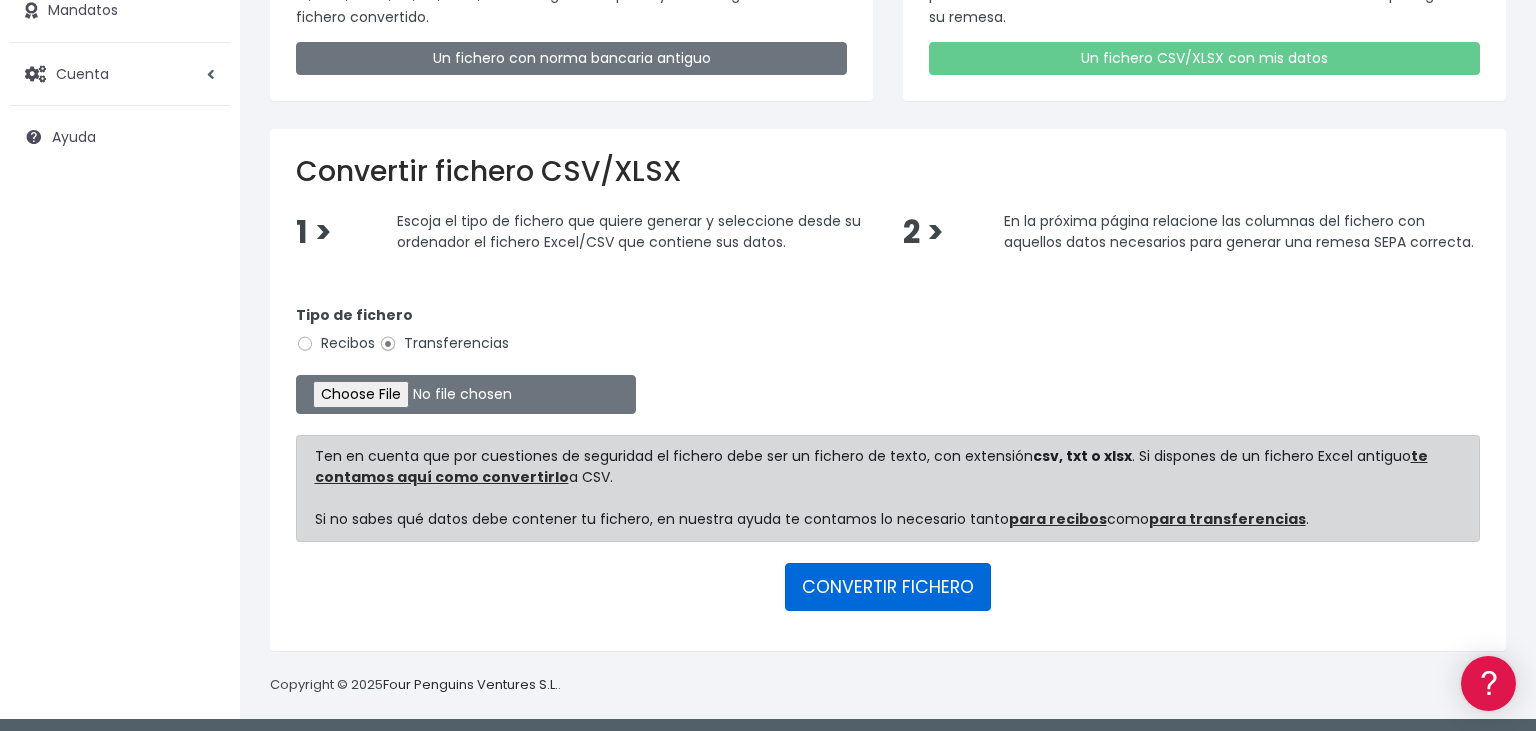 click on "CONVERTIR FICHERO" at bounding box center (888, 587) 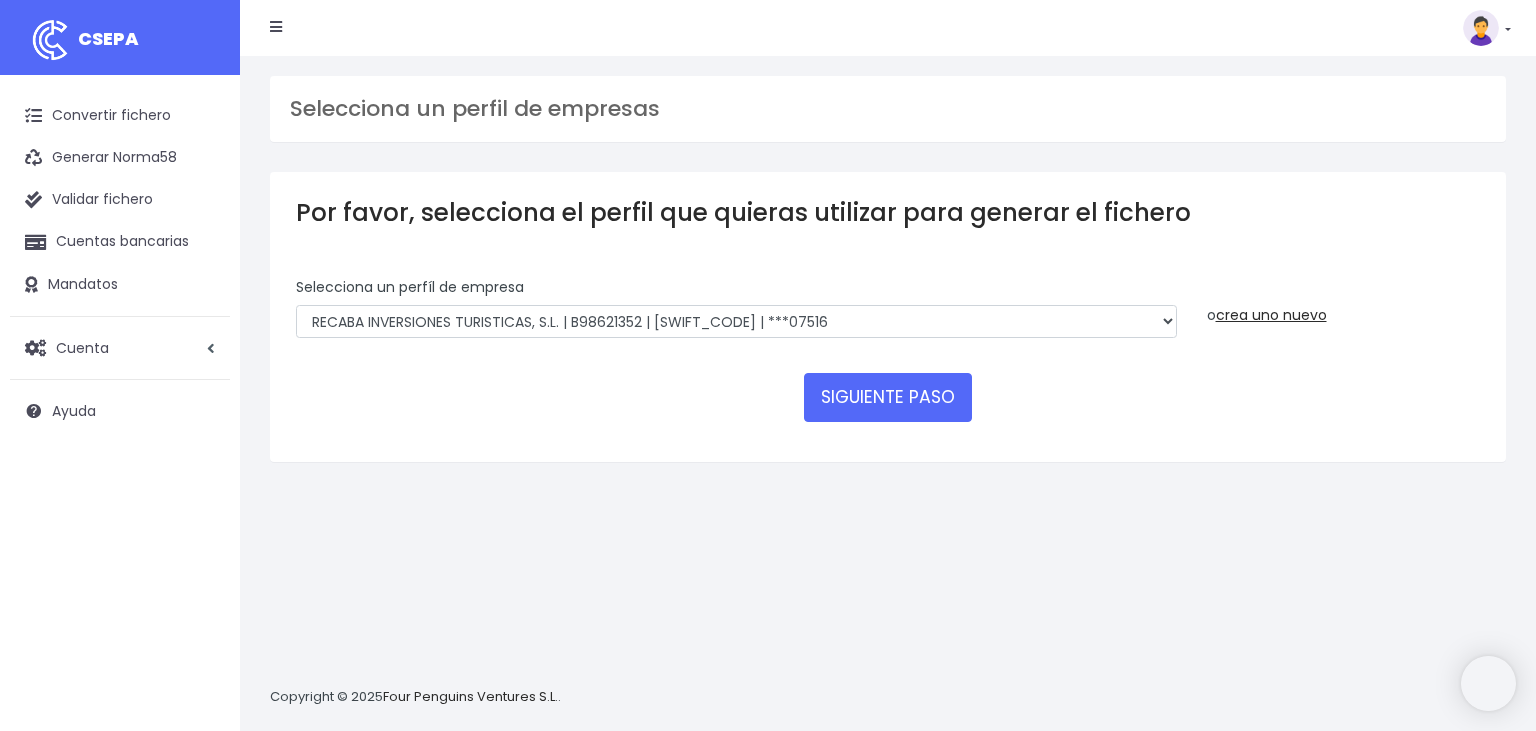 scroll, scrollTop: 0, scrollLeft: 0, axis: both 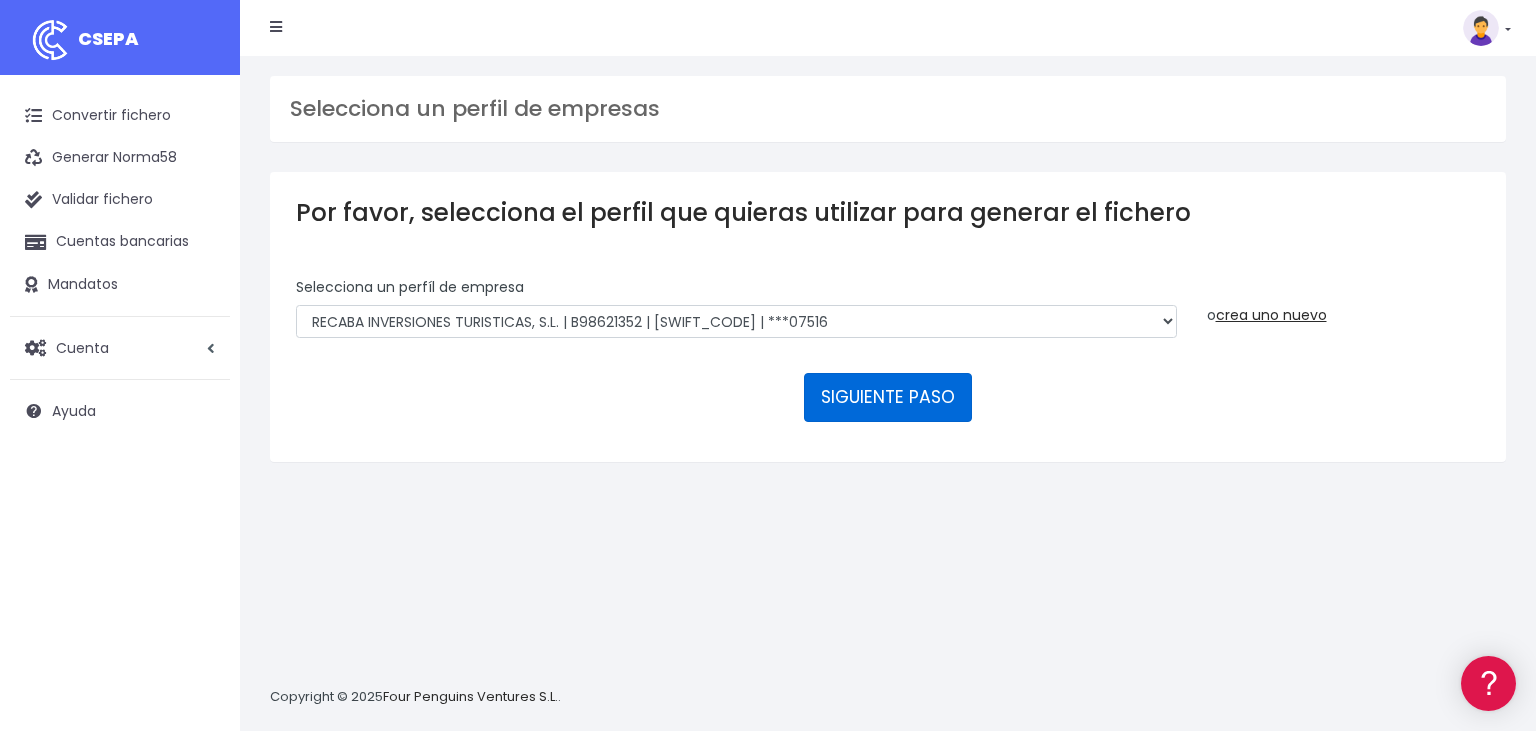 click on "SIGUIENTE PASO" at bounding box center (888, 397) 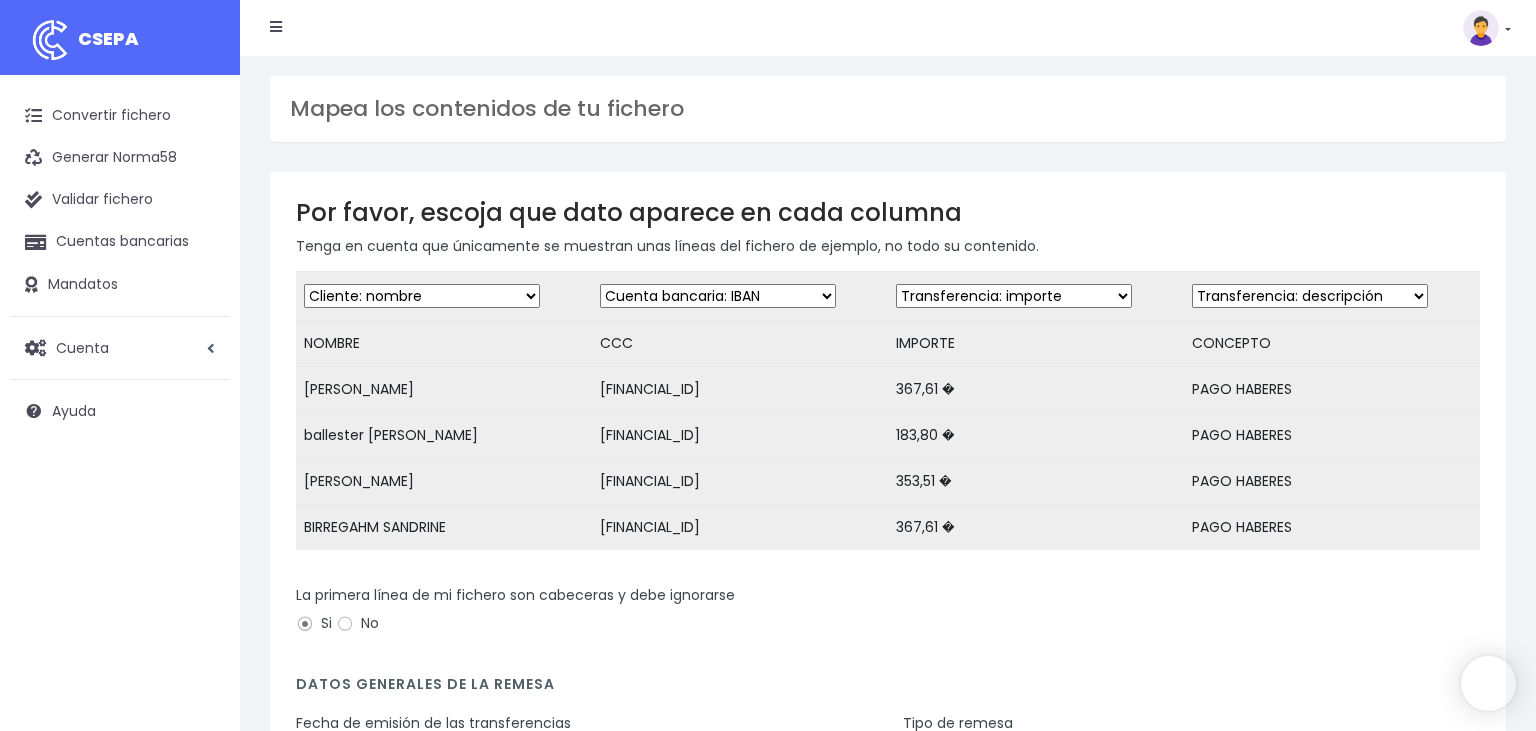 scroll, scrollTop: 0, scrollLeft: 0, axis: both 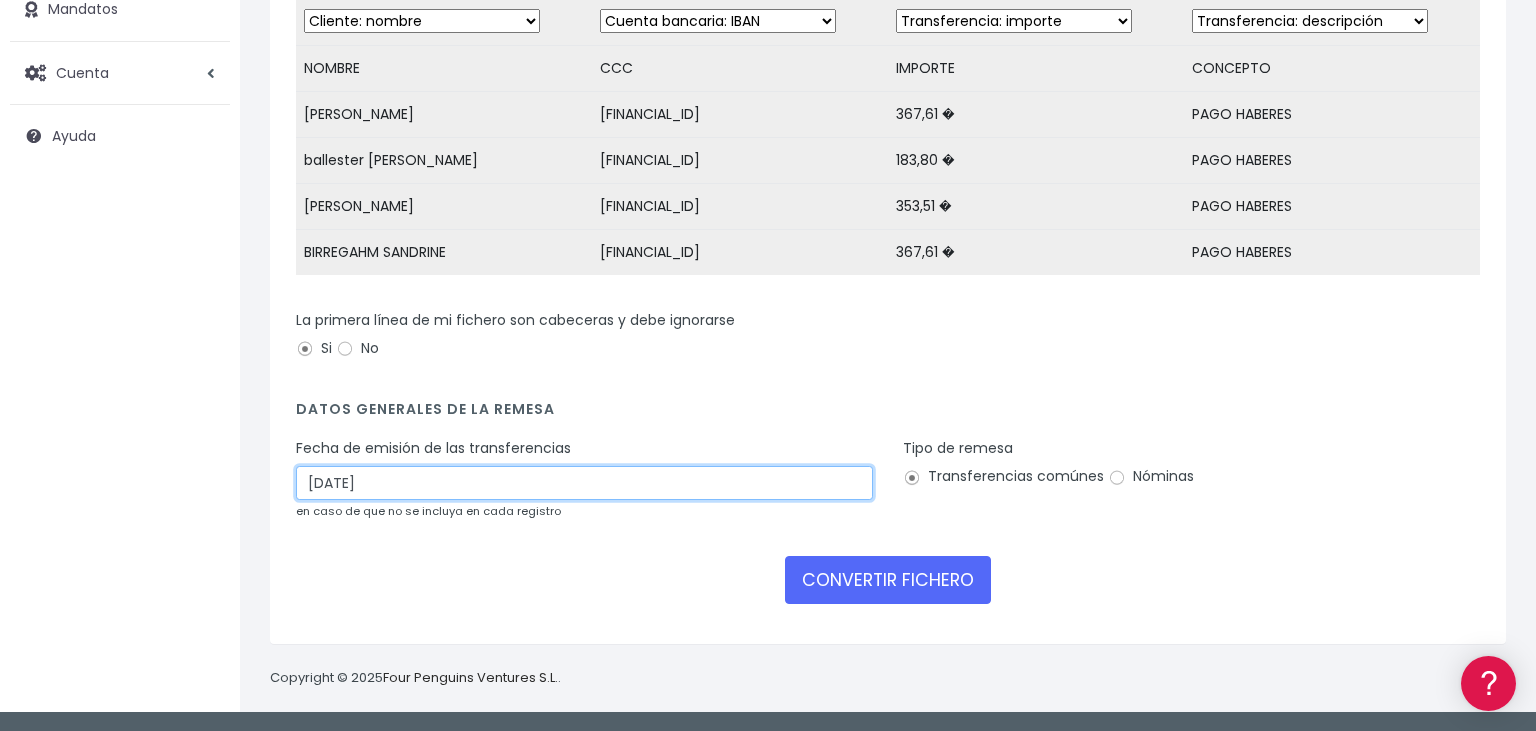 click on "10/07/2025" at bounding box center [584, 483] 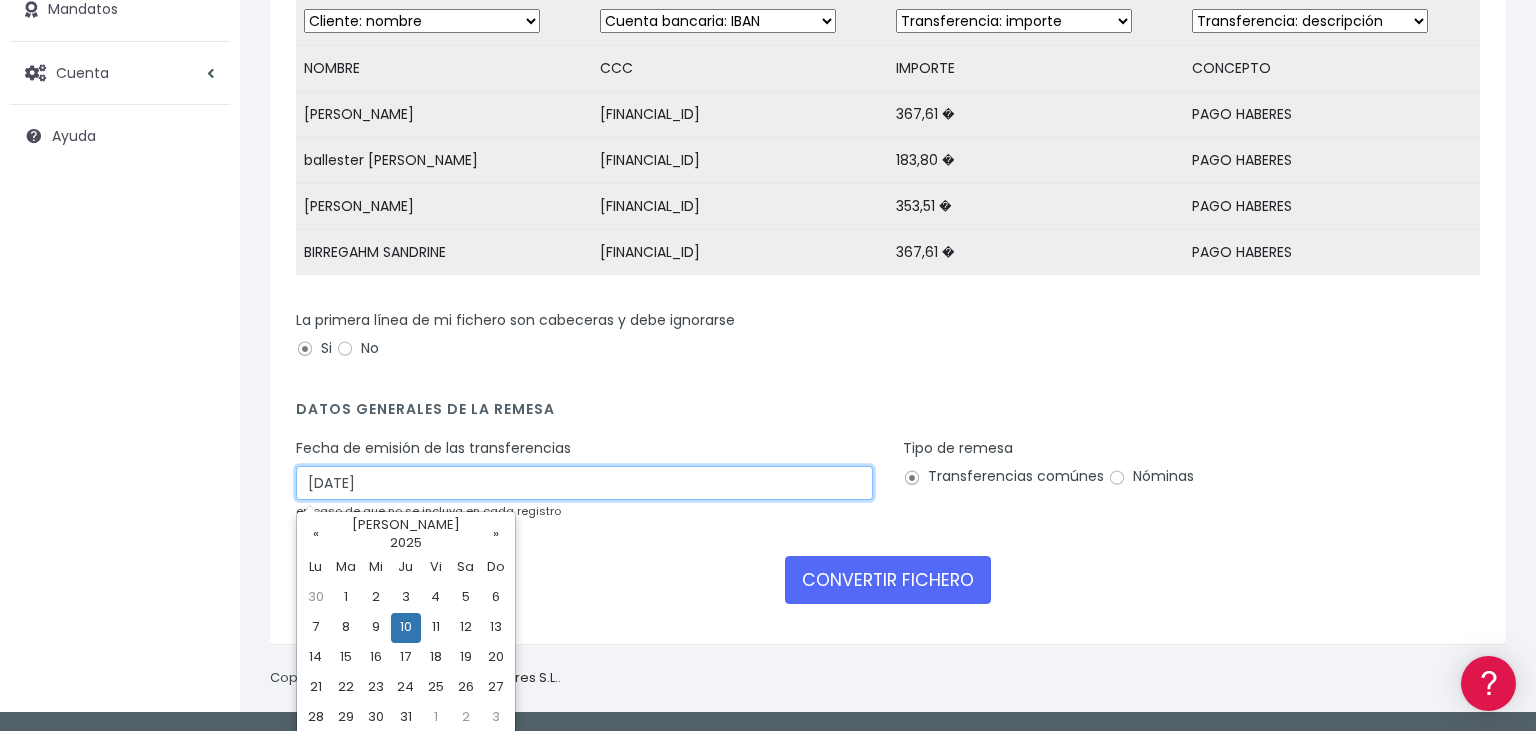 scroll, scrollTop: 0, scrollLeft: 0, axis: both 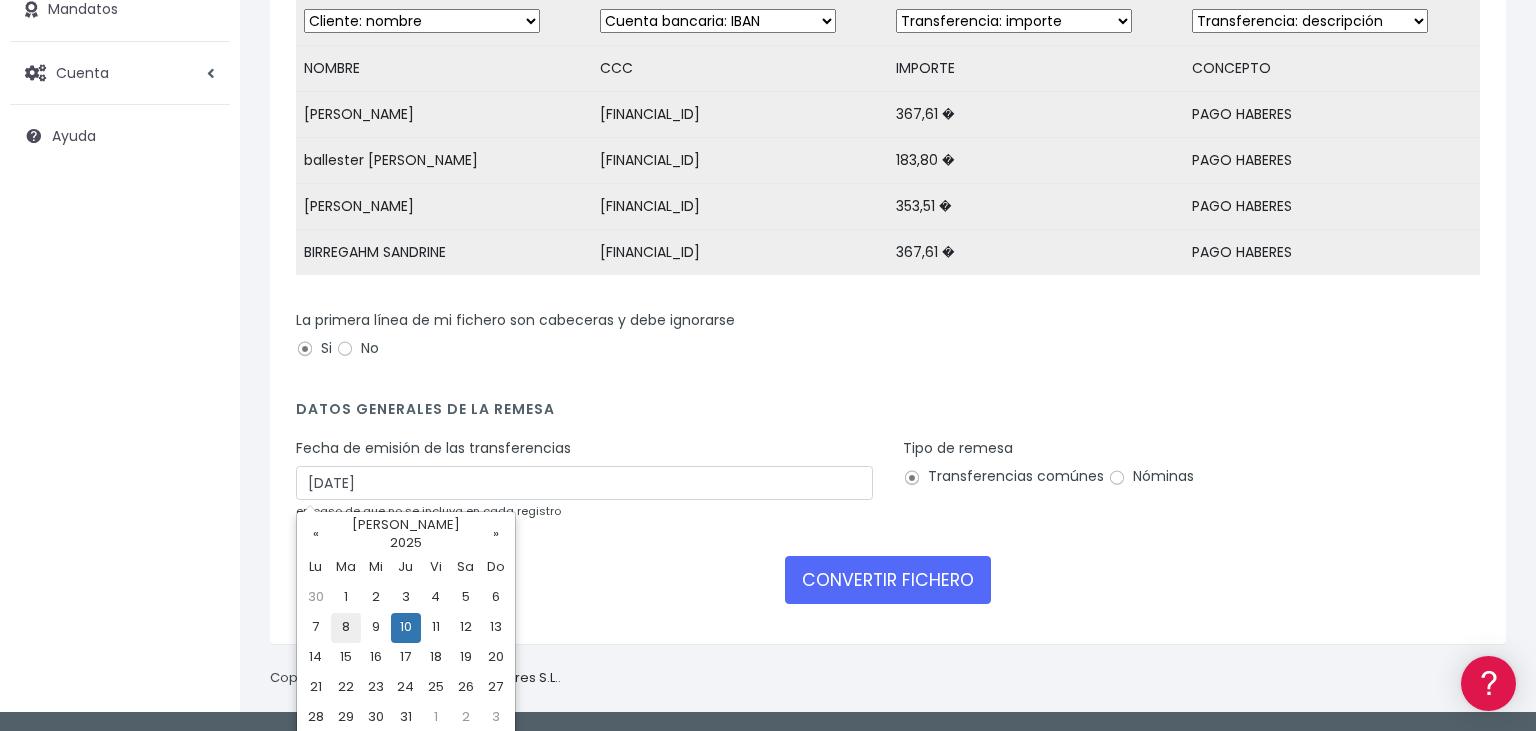 click on "8" at bounding box center (346, 628) 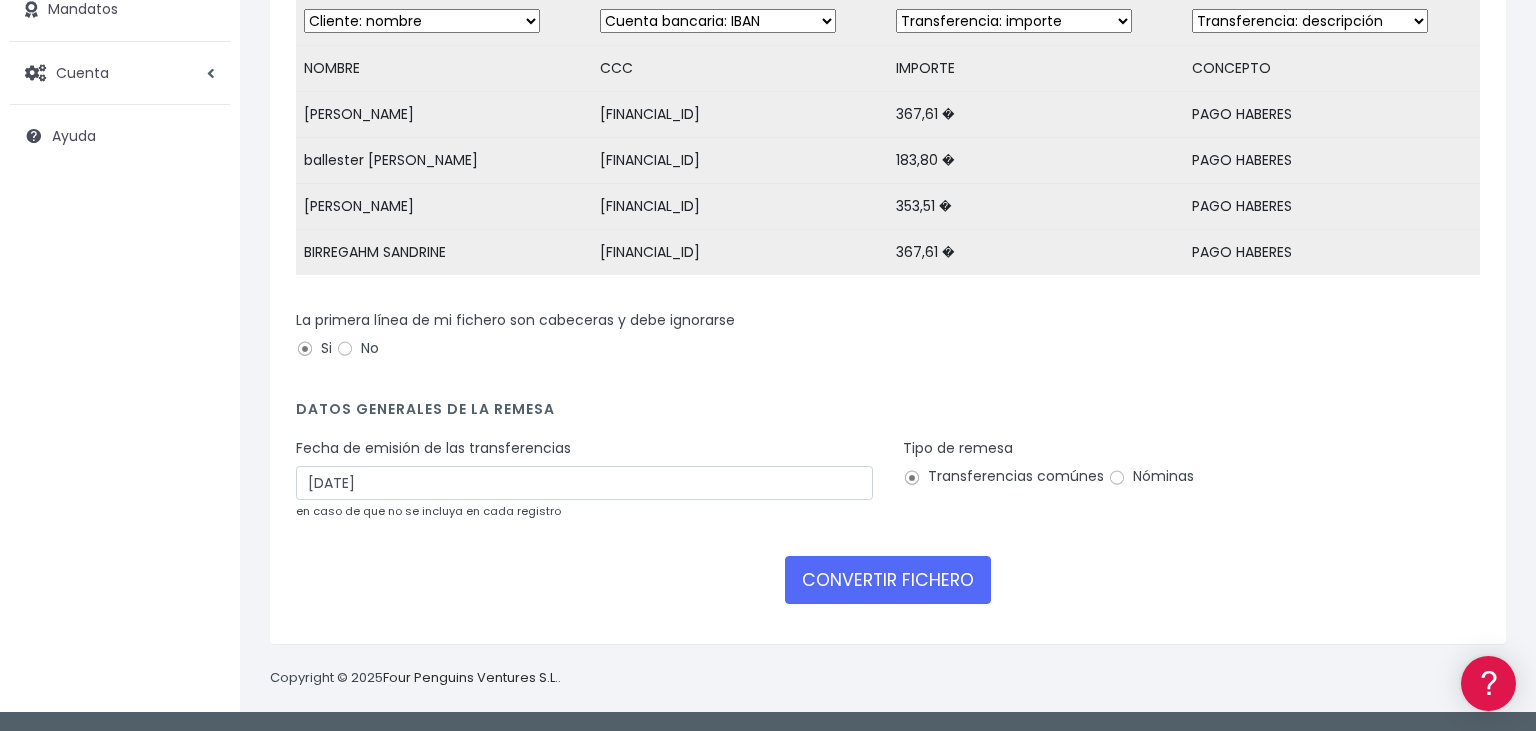 drag, startPoint x: 1126, startPoint y: 476, endPoint x: 1110, endPoint y: 490, distance: 21.260292 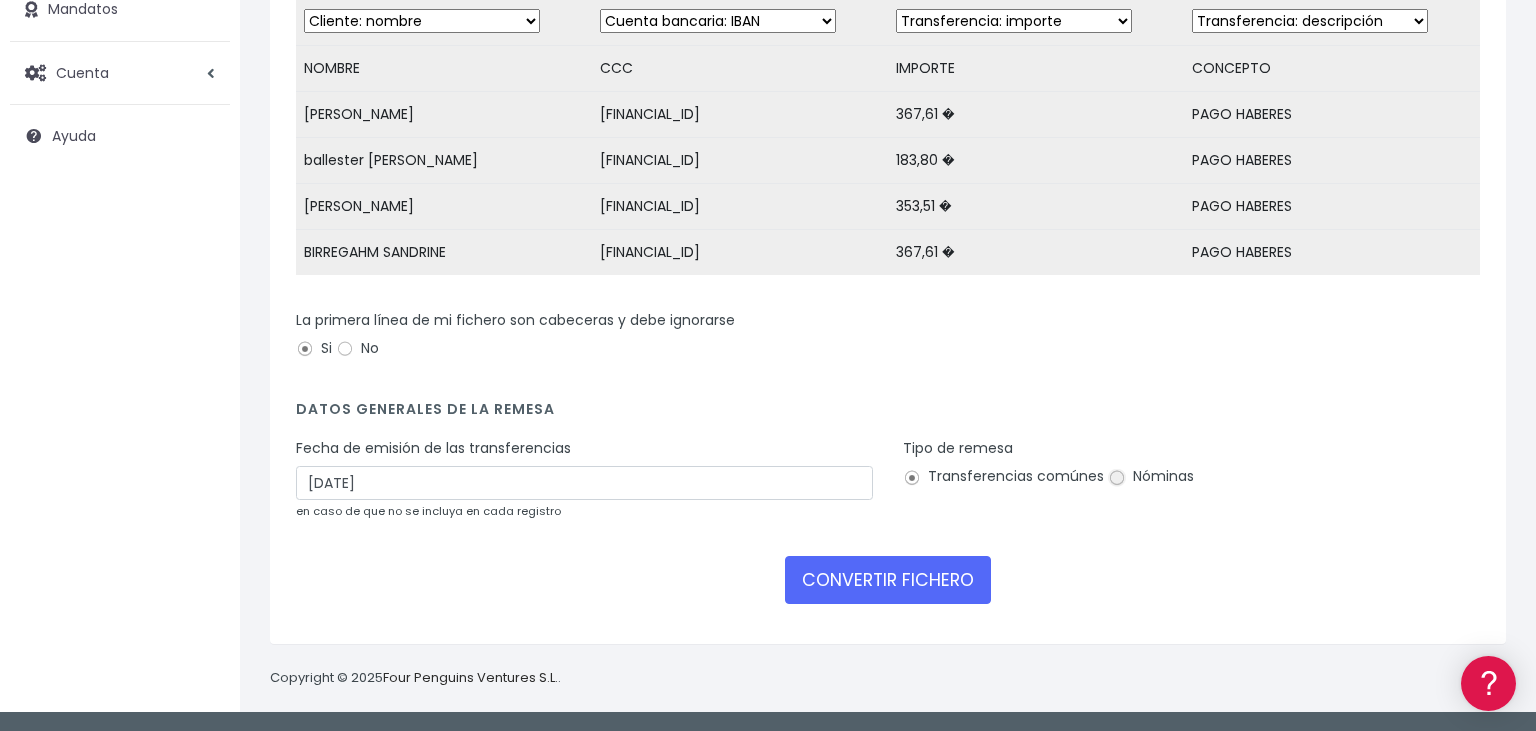 click on "Nóminas" at bounding box center [1117, 478] 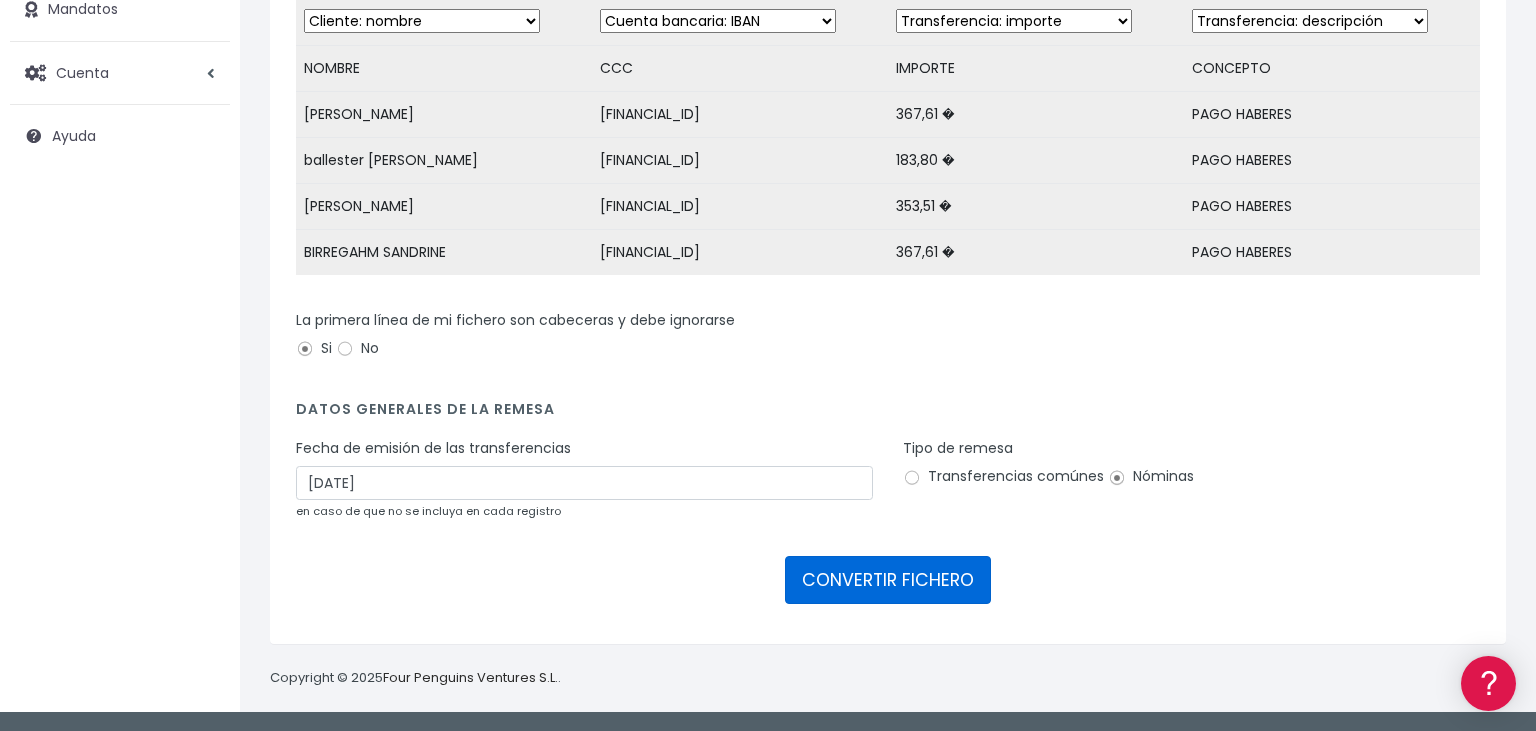 click on "CONVERTIR FICHERO" at bounding box center [888, 580] 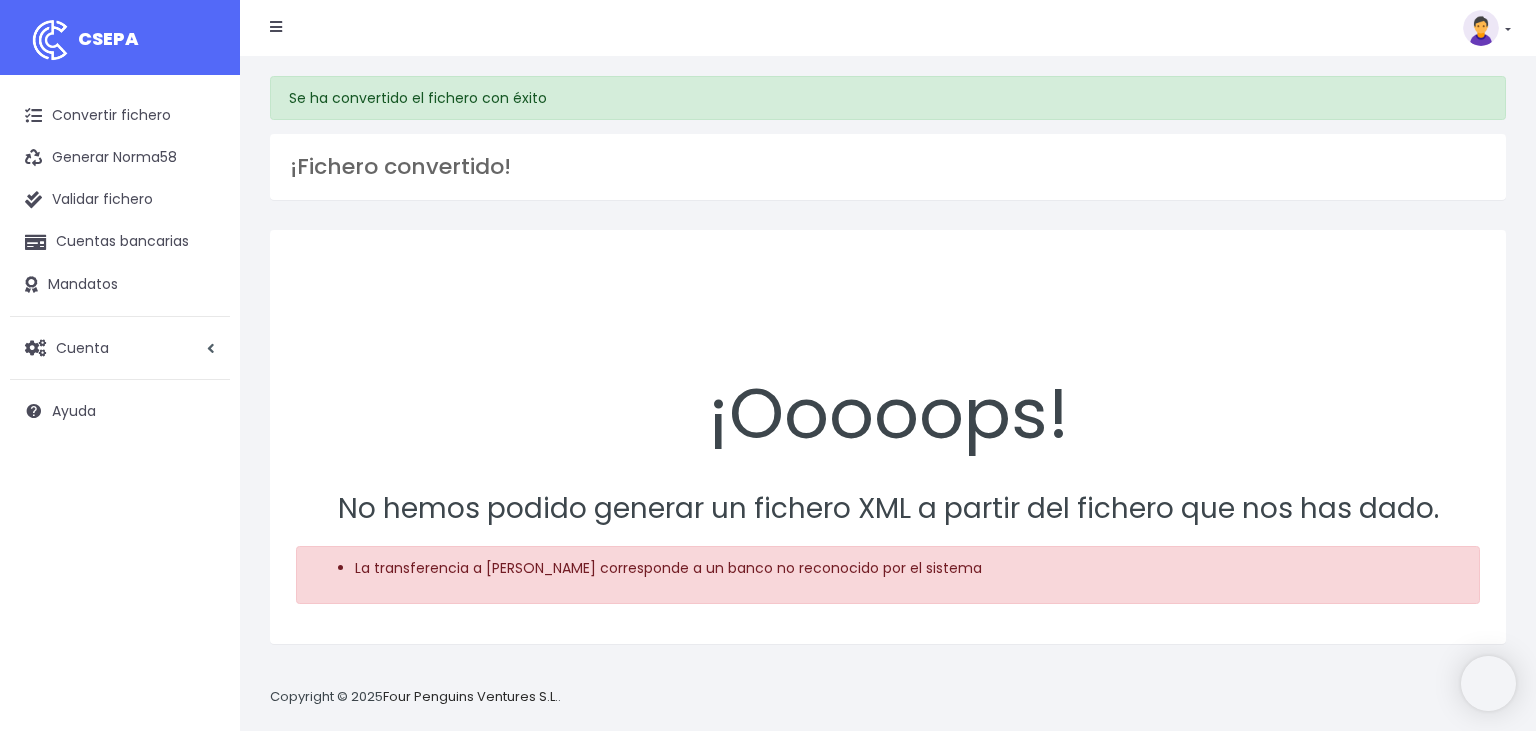scroll, scrollTop: 0, scrollLeft: 0, axis: both 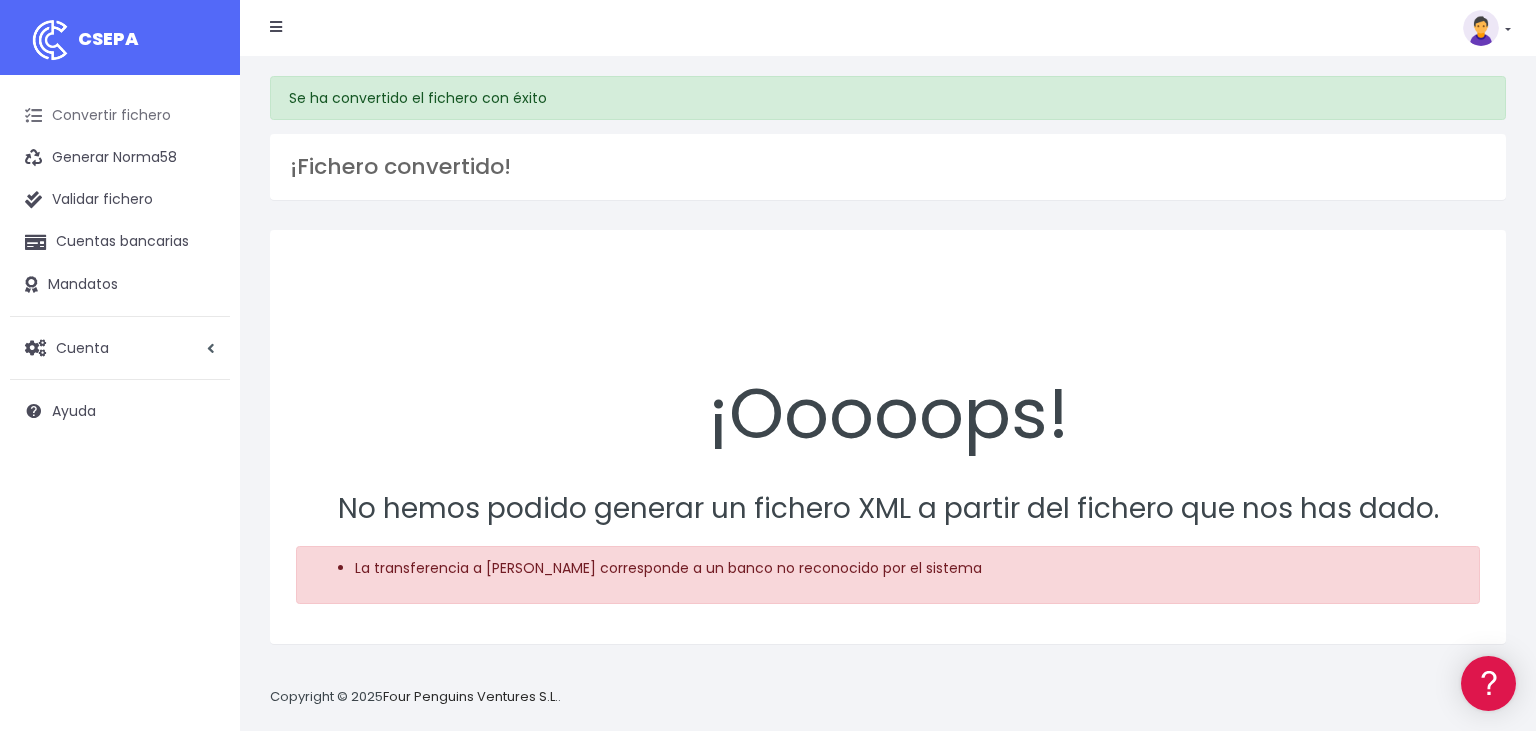click on "Convertir fichero" at bounding box center (120, 116) 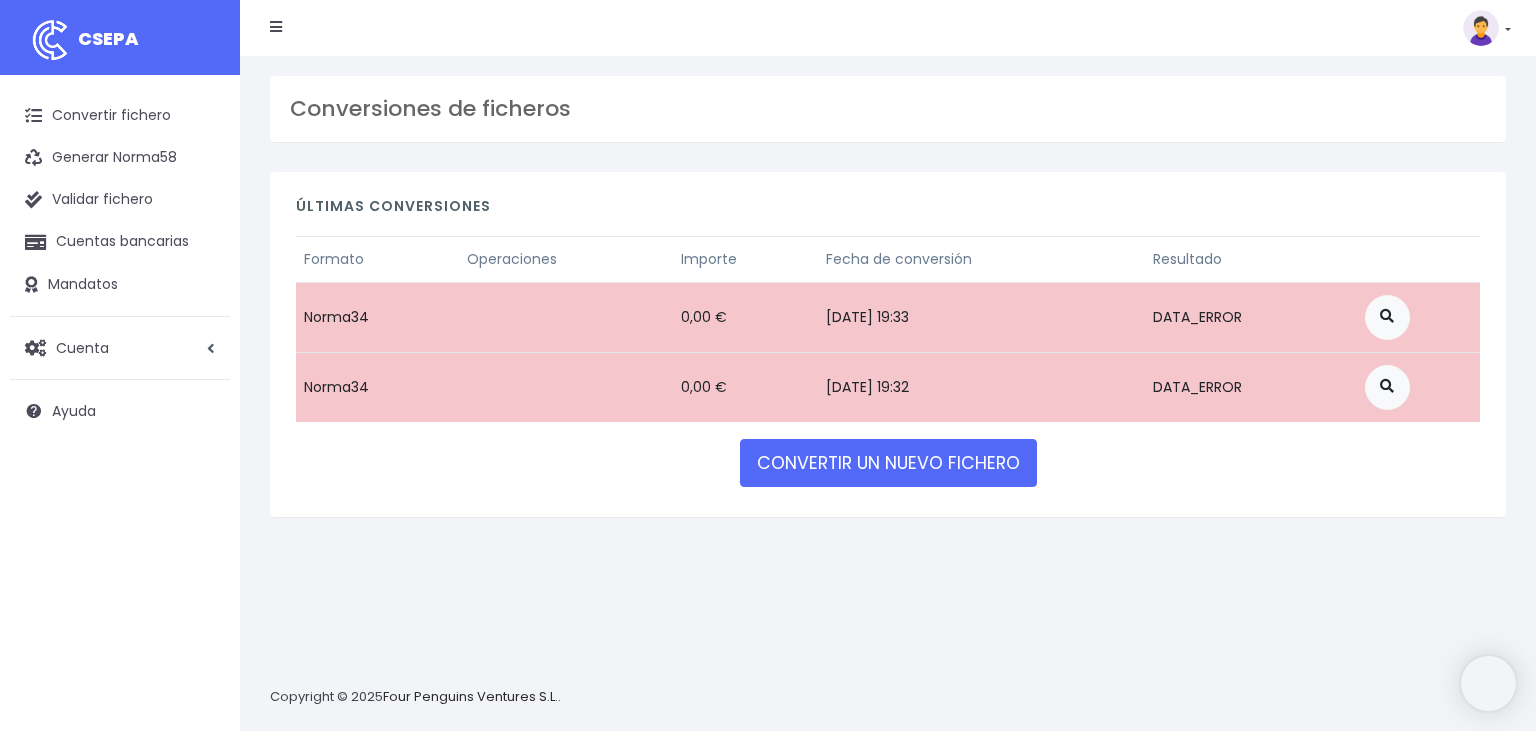 scroll, scrollTop: 0, scrollLeft: 0, axis: both 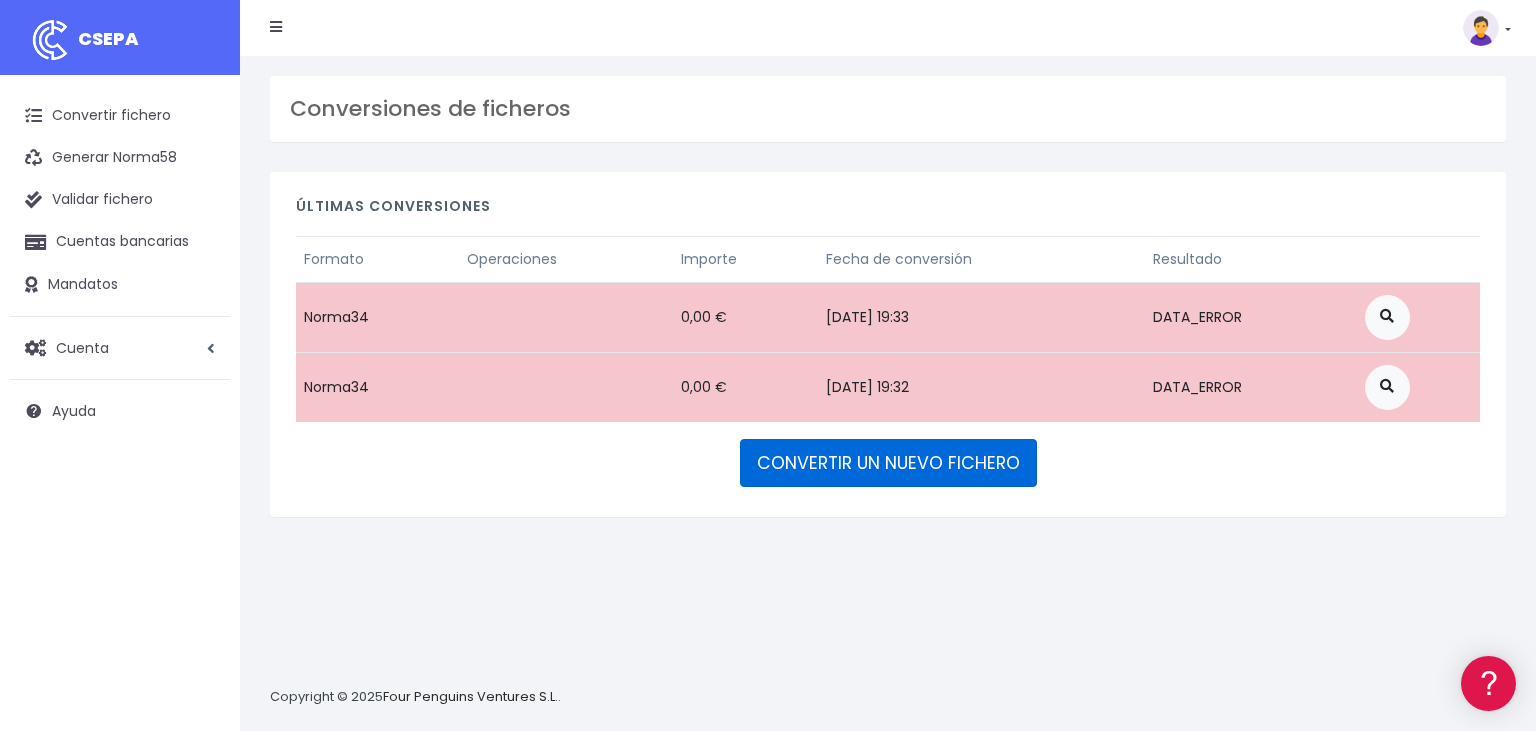 click on "CONVERTIR UN NUEVO FICHERO" at bounding box center [888, 463] 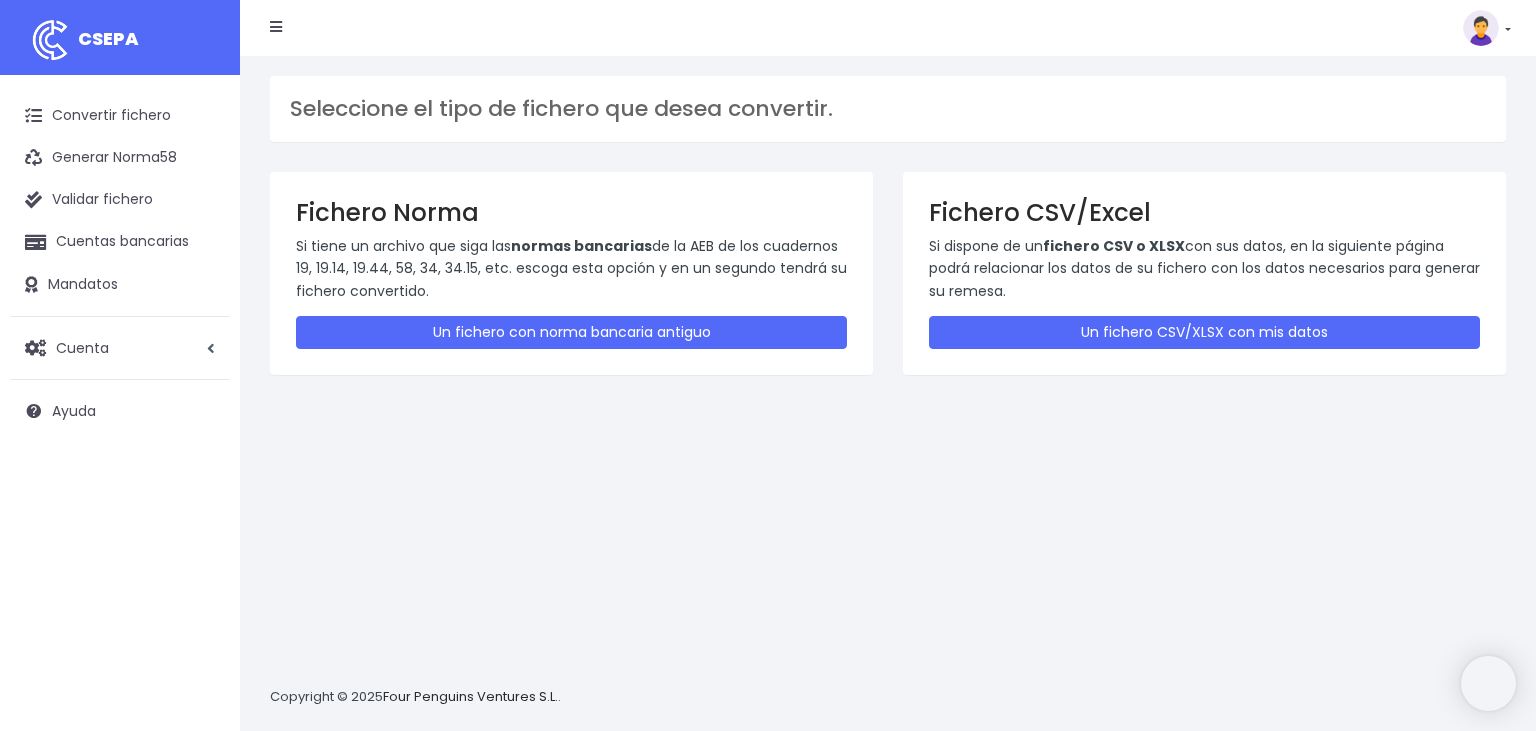 scroll, scrollTop: 0, scrollLeft: 0, axis: both 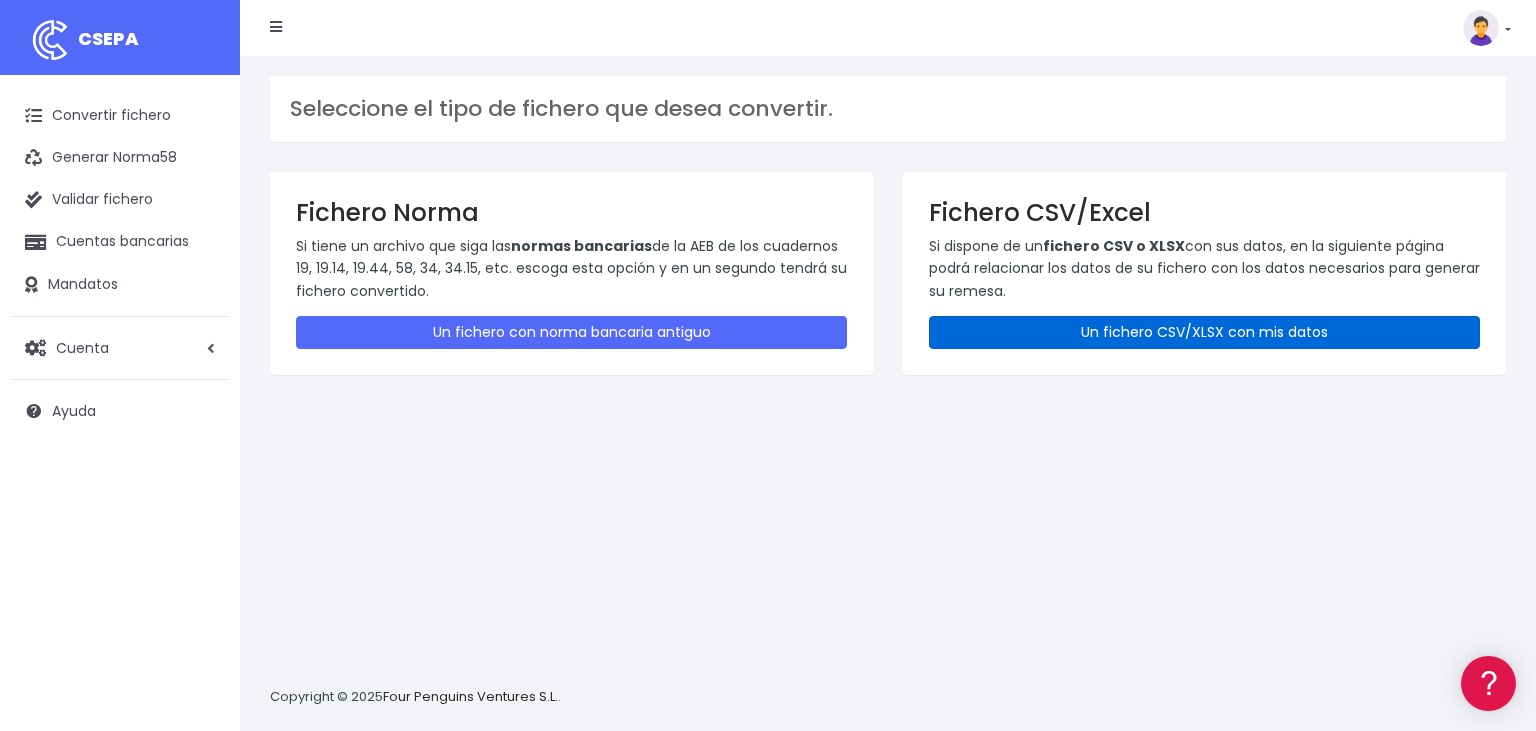 click on "Un fichero CSV/XLSX con mis datos" at bounding box center (1204, 332) 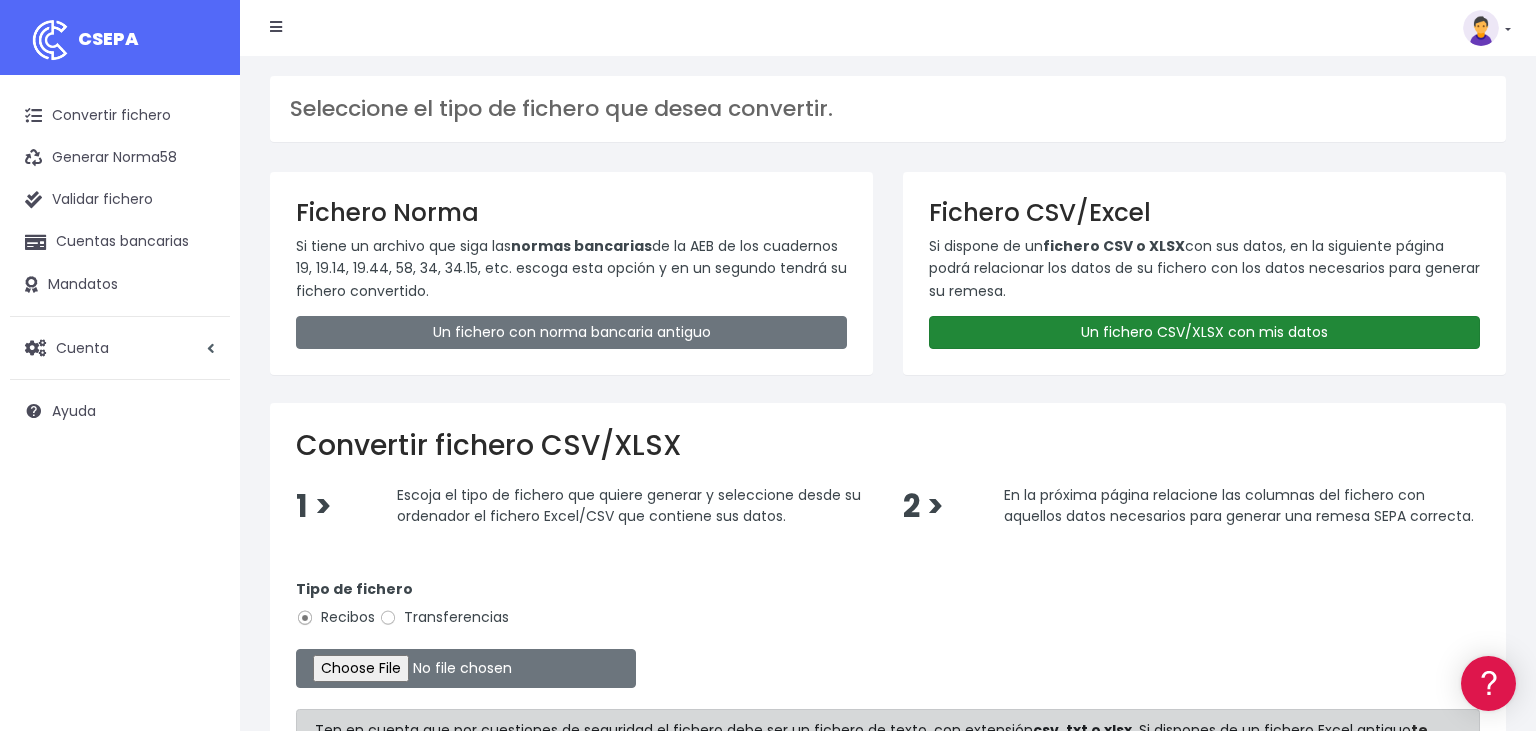 scroll, scrollTop: 0, scrollLeft: 0, axis: both 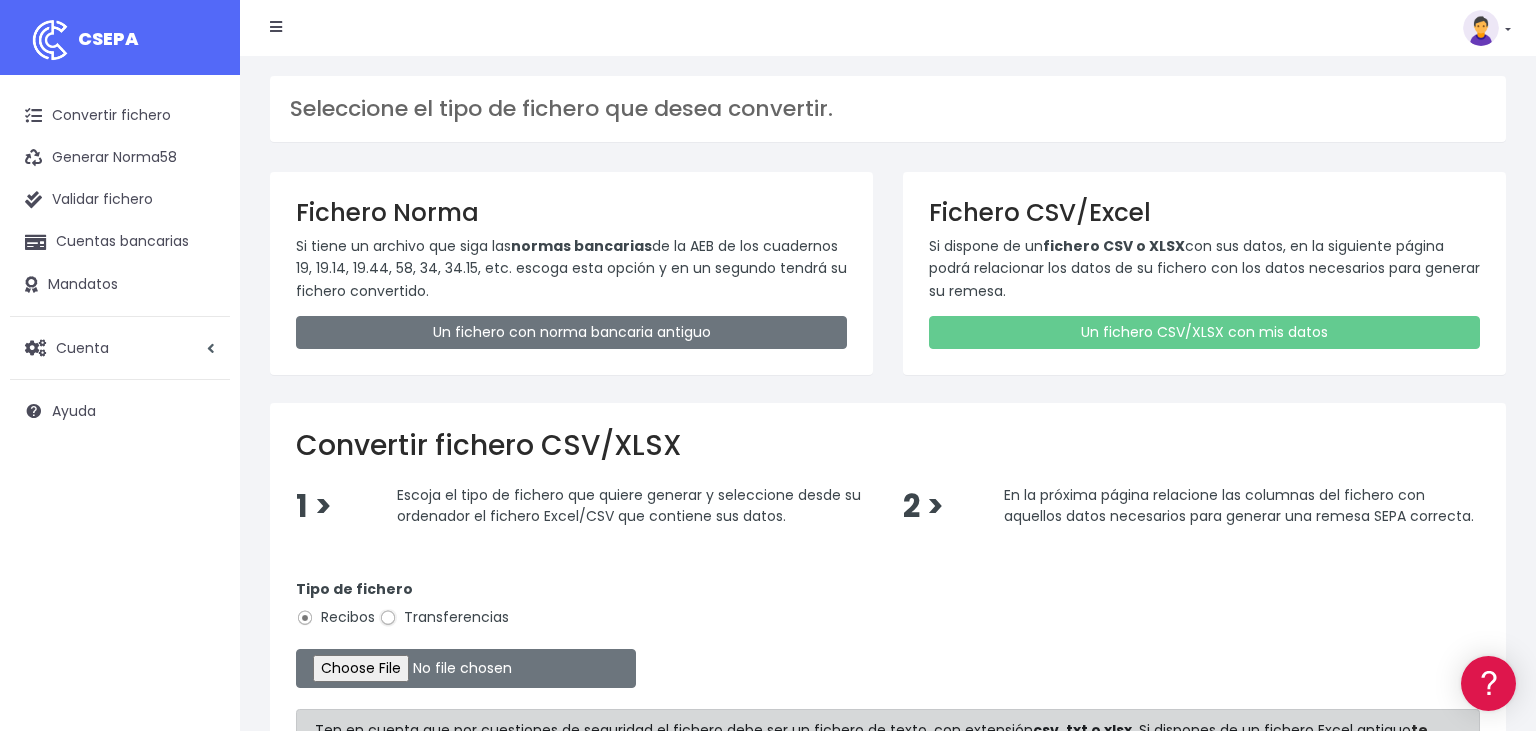click on "Transferencias" at bounding box center [388, 618] 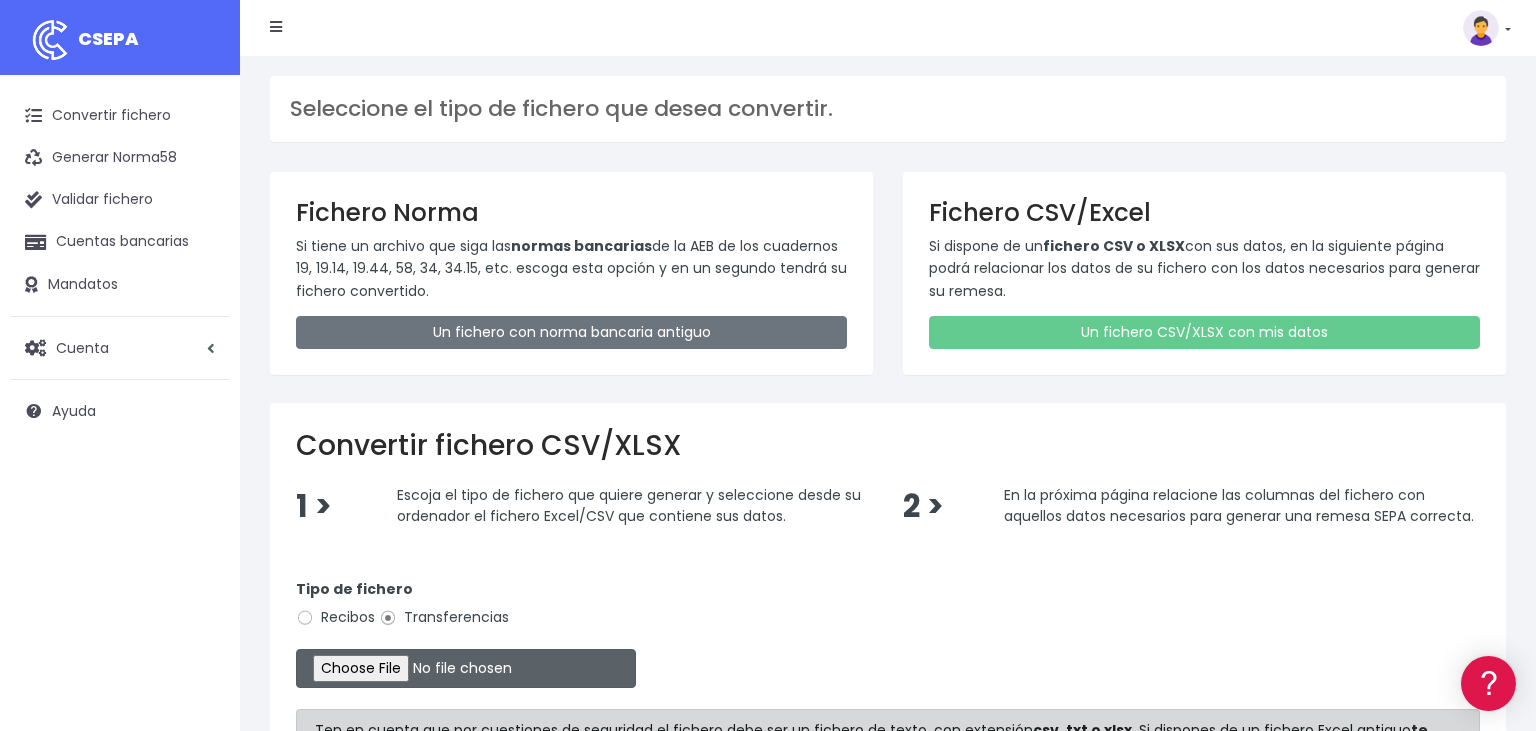 click at bounding box center (466, 668) 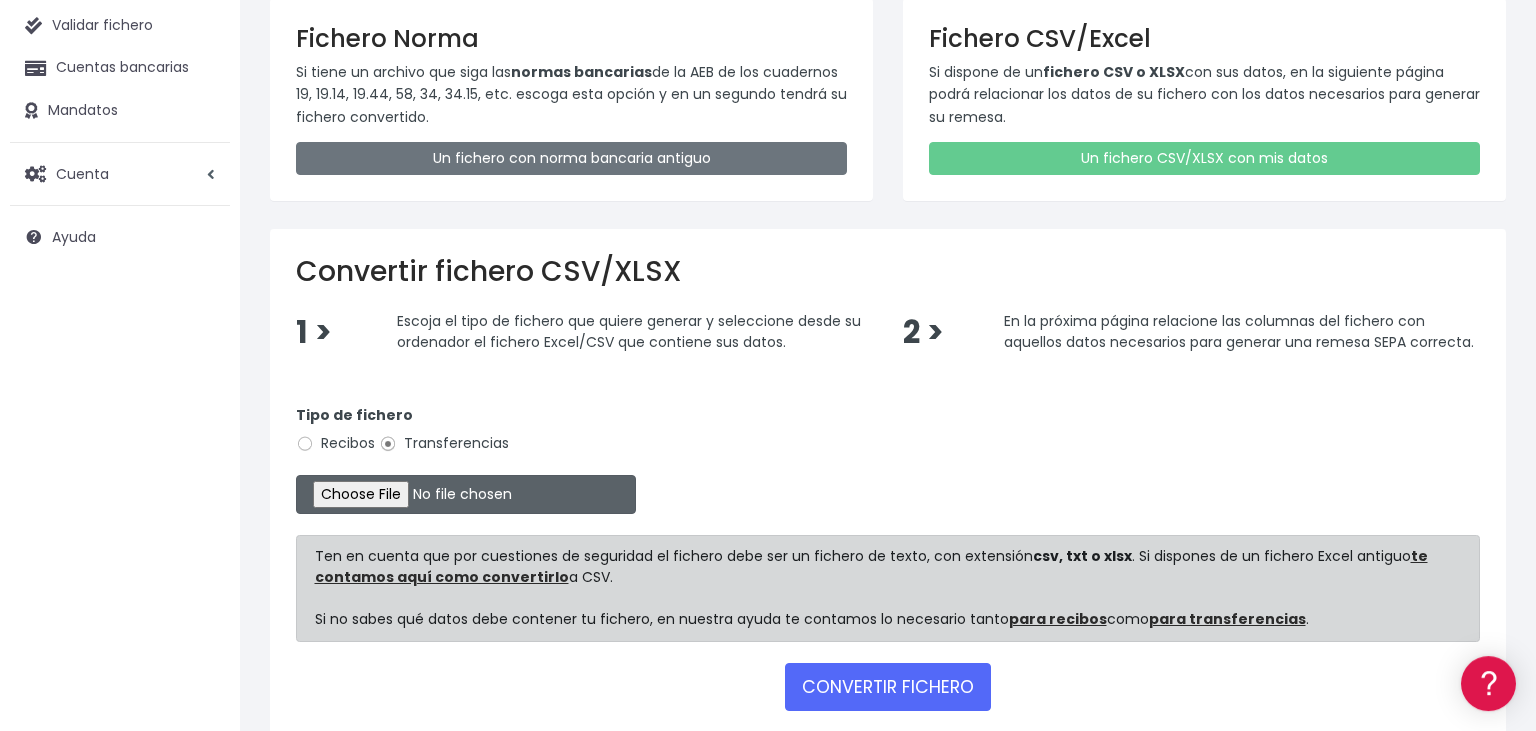 scroll, scrollTop: 274, scrollLeft: 0, axis: vertical 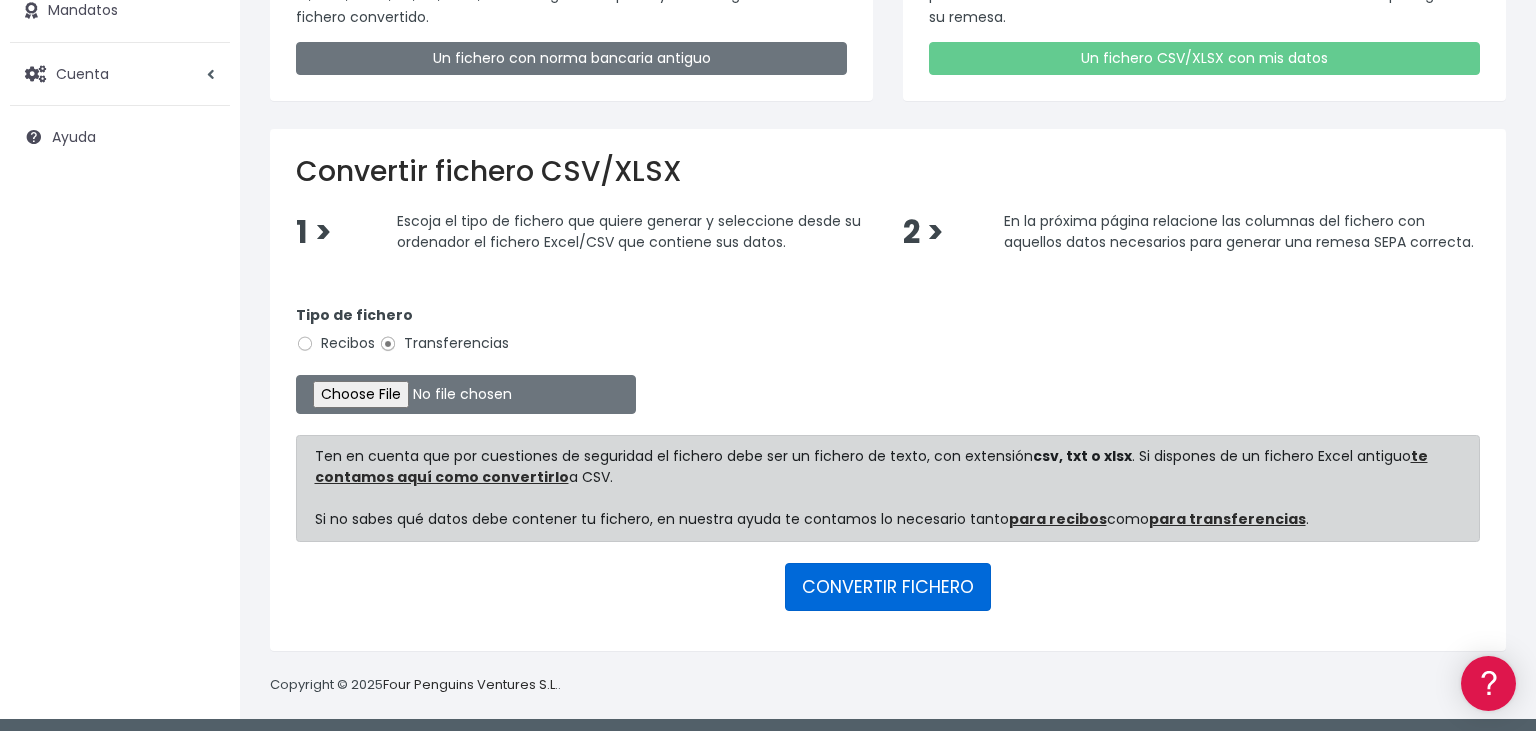 click on "CONVERTIR FICHERO" at bounding box center [888, 587] 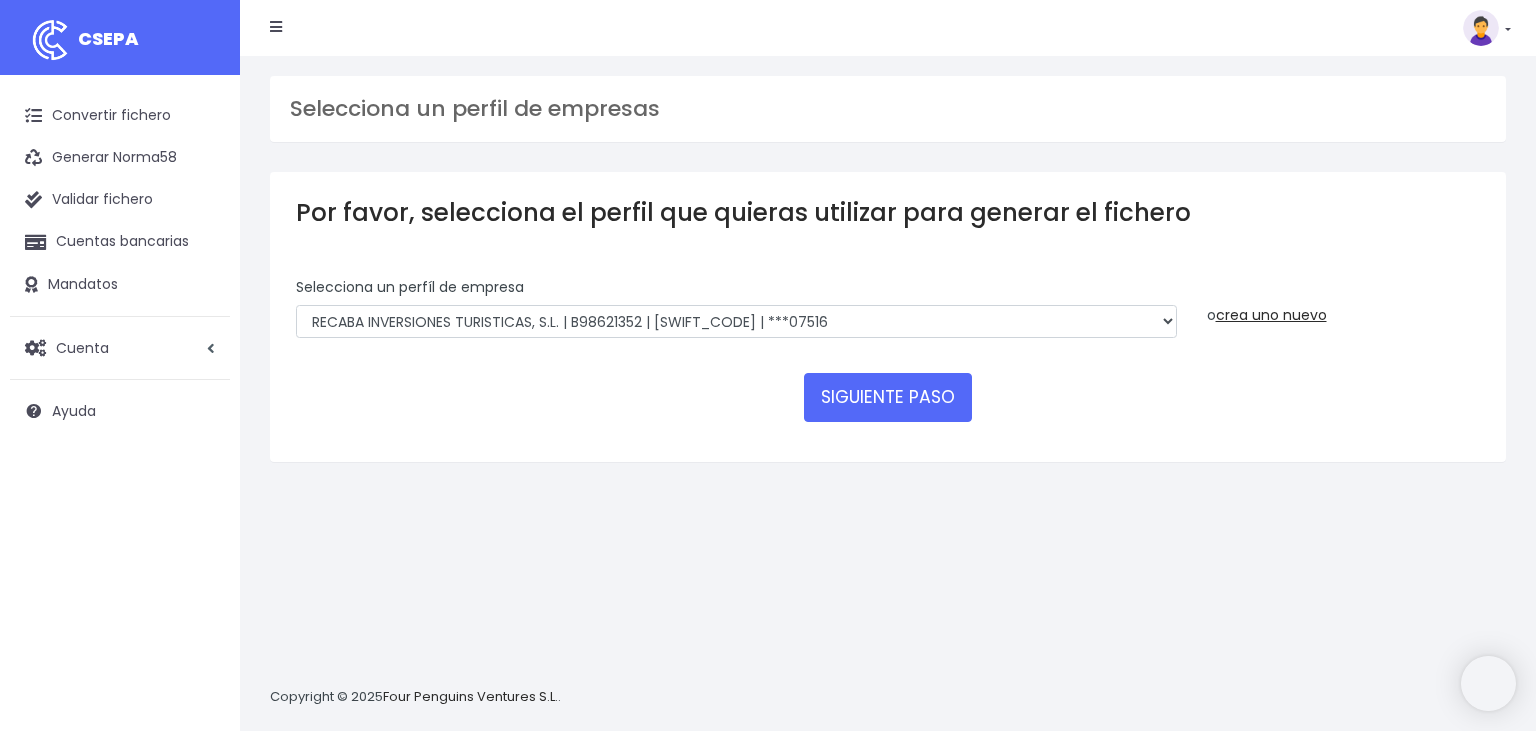 scroll, scrollTop: 0, scrollLeft: 0, axis: both 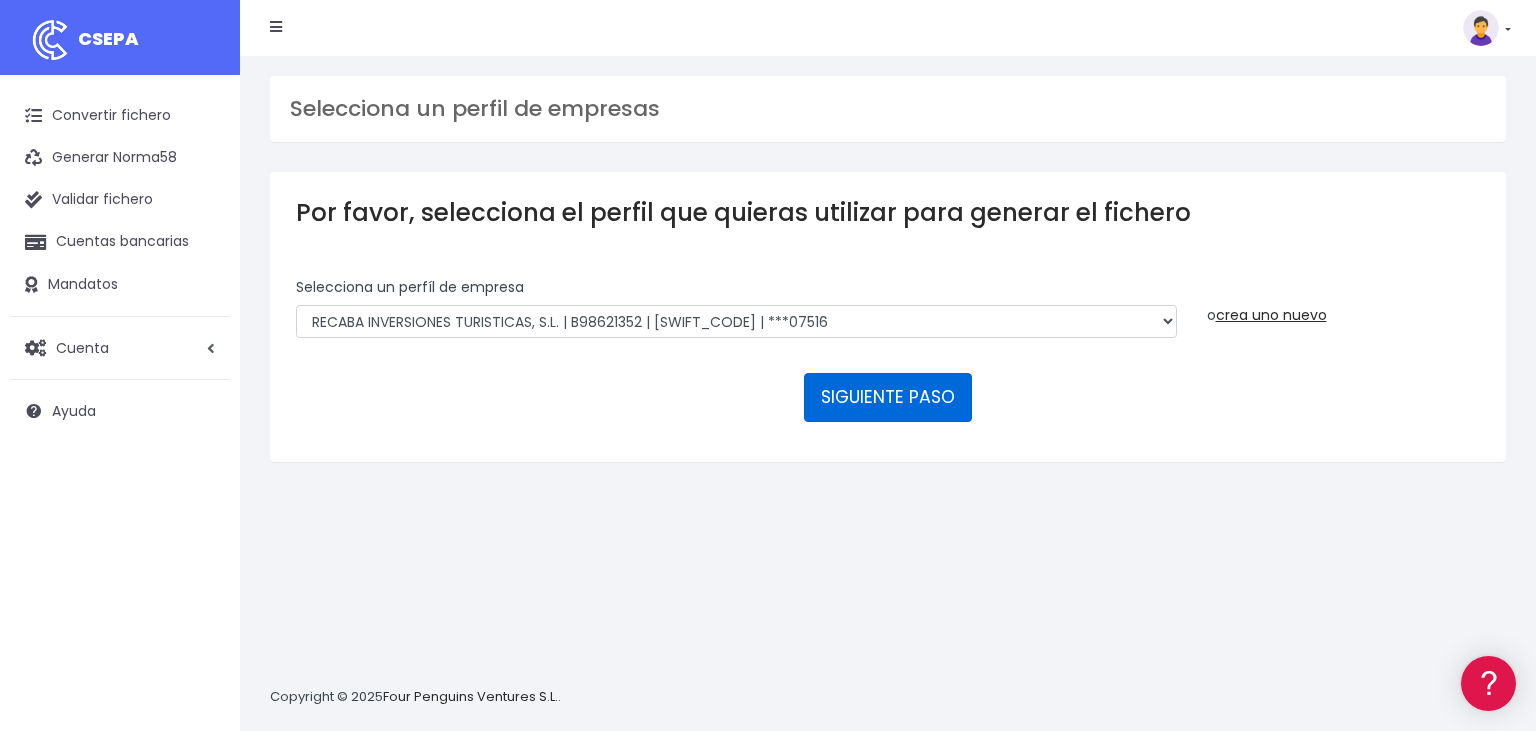 click on "SIGUIENTE PASO" at bounding box center (888, 397) 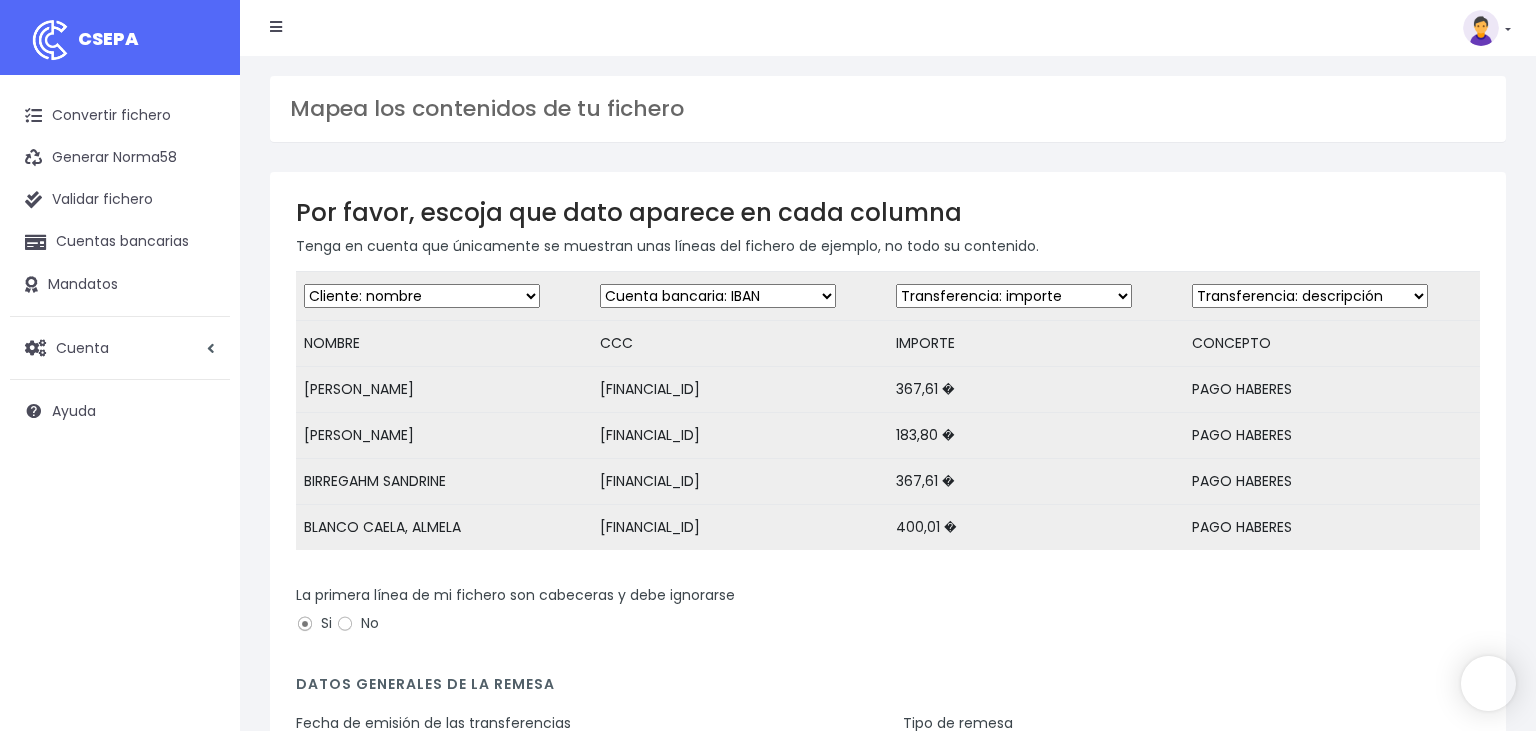scroll, scrollTop: 0, scrollLeft: 0, axis: both 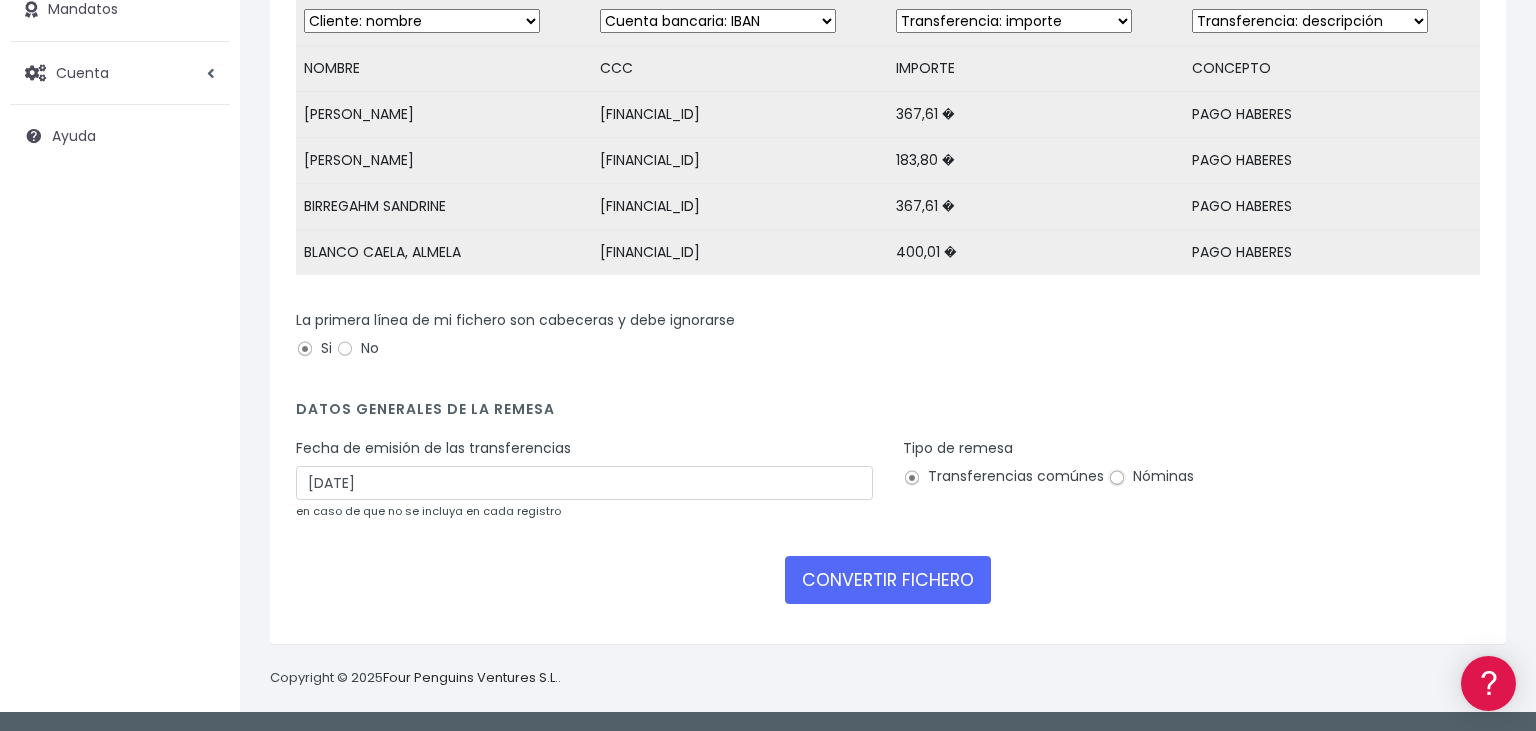 click on "Nóminas" at bounding box center [1117, 478] 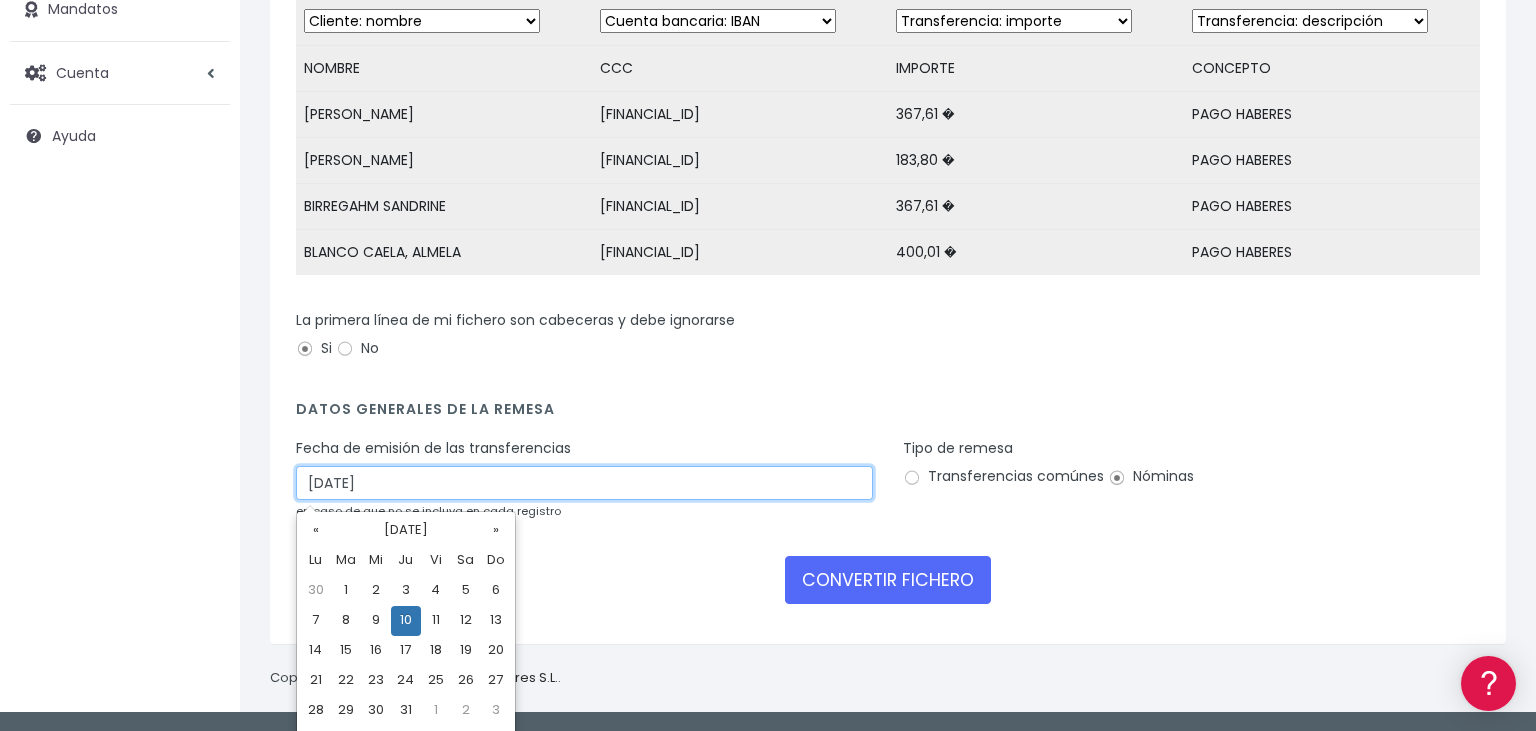 drag, startPoint x: 403, startPoint y: 492, endPoint x: 198, endPoint y: 475, distance: 205.70367 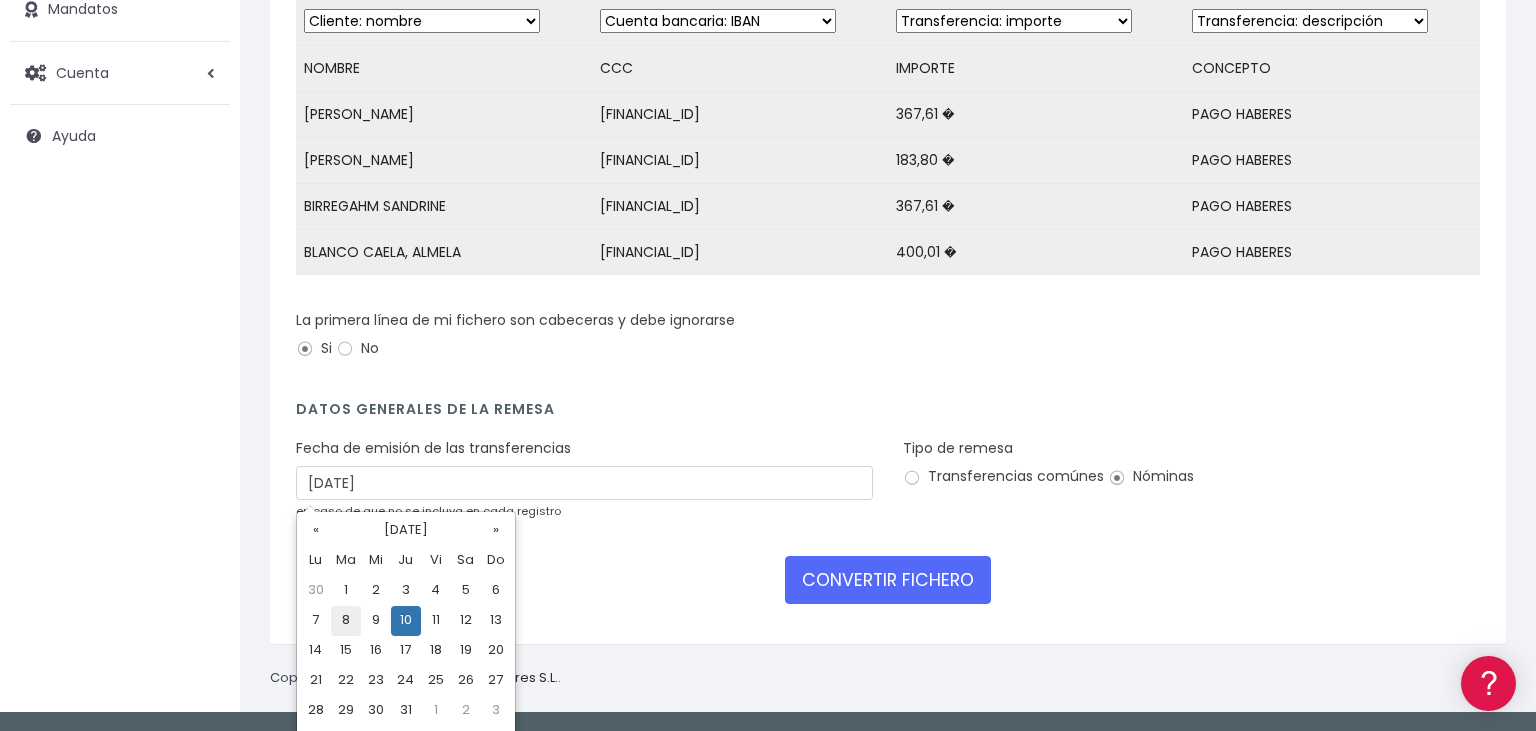 click on "8" at bounding box center [346, 621] 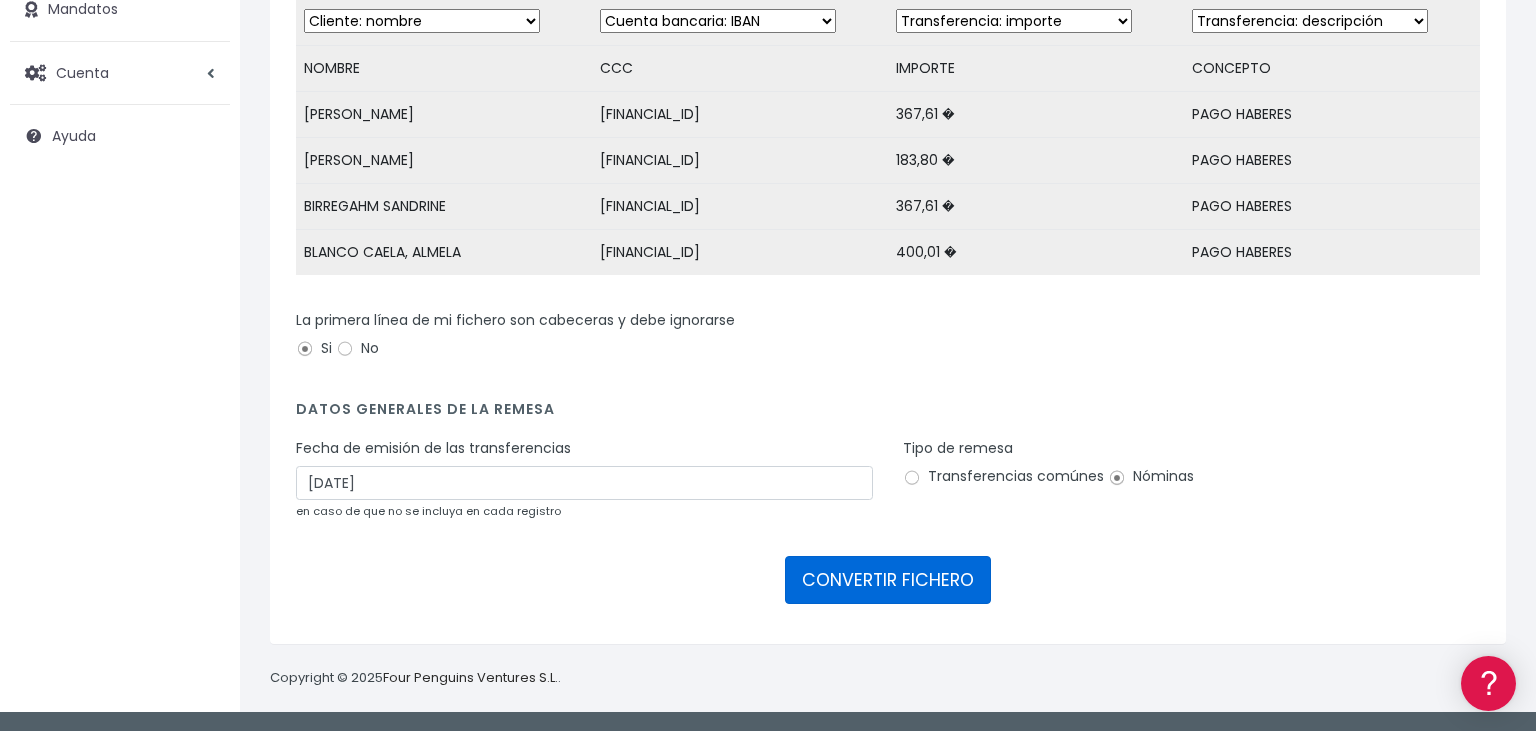 click on "CONVERTIR FICHERO" at bounding box center [888, 580] 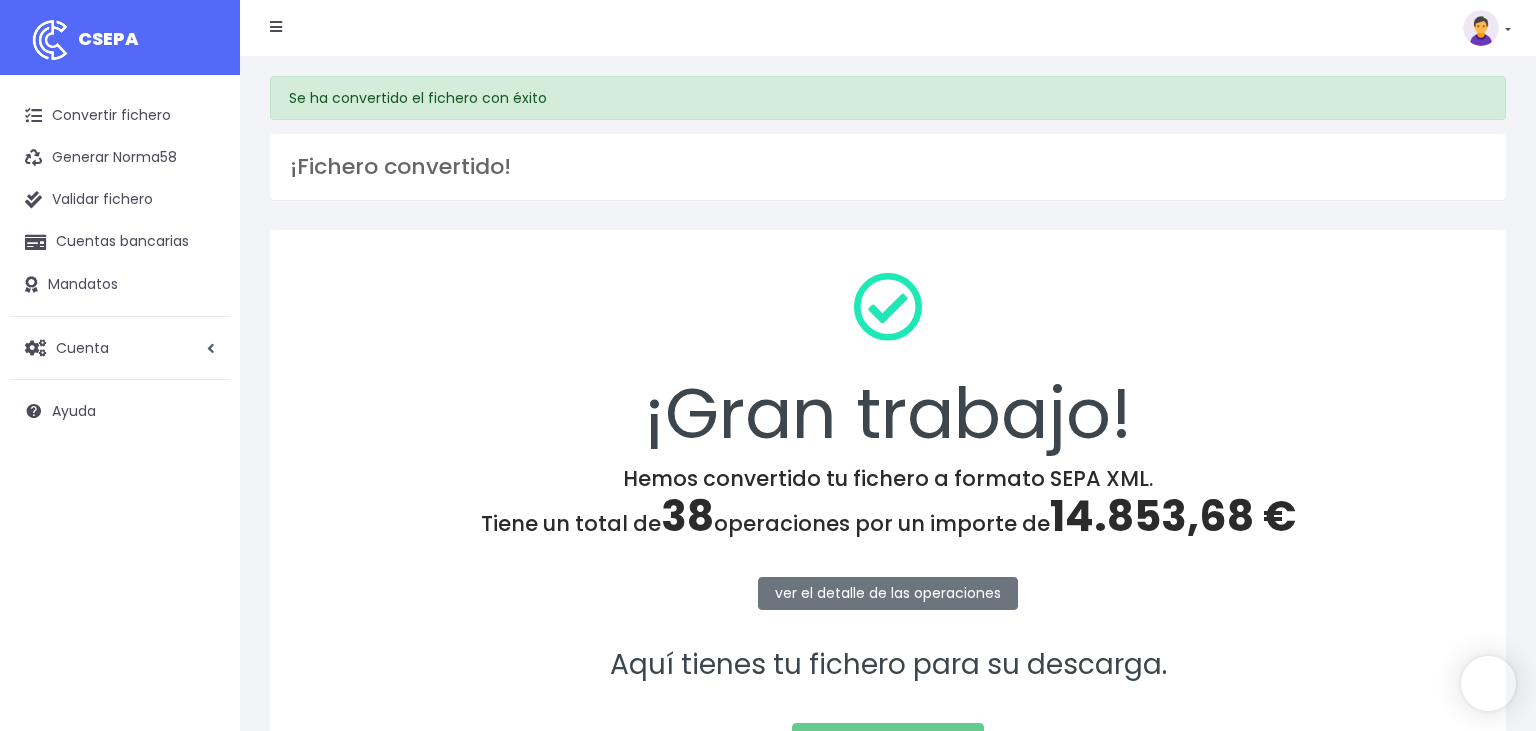 scroll, scrollTop: 0, scrollLeft: 0, axis: both 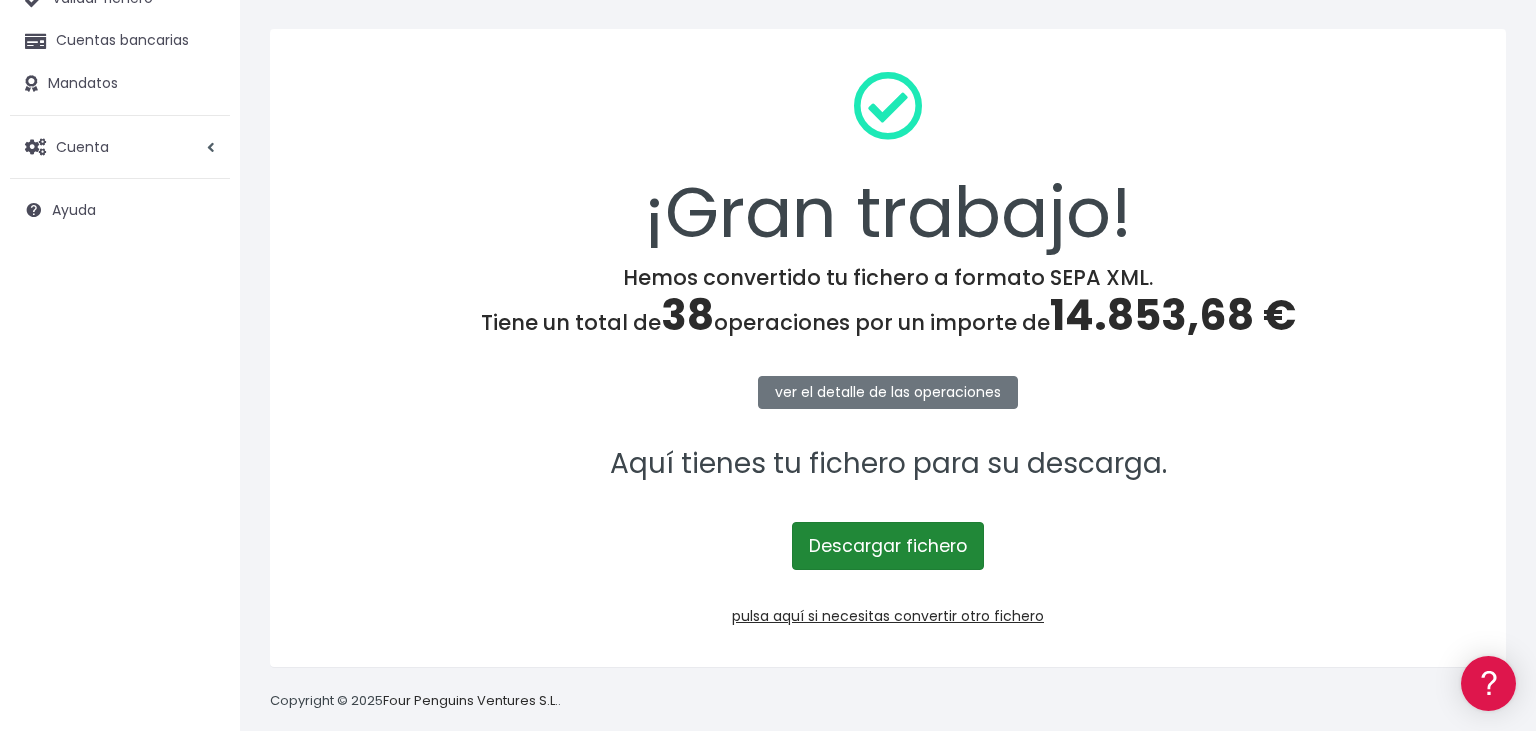 click on "Descargar fichero" at bounding box center [888, 546] 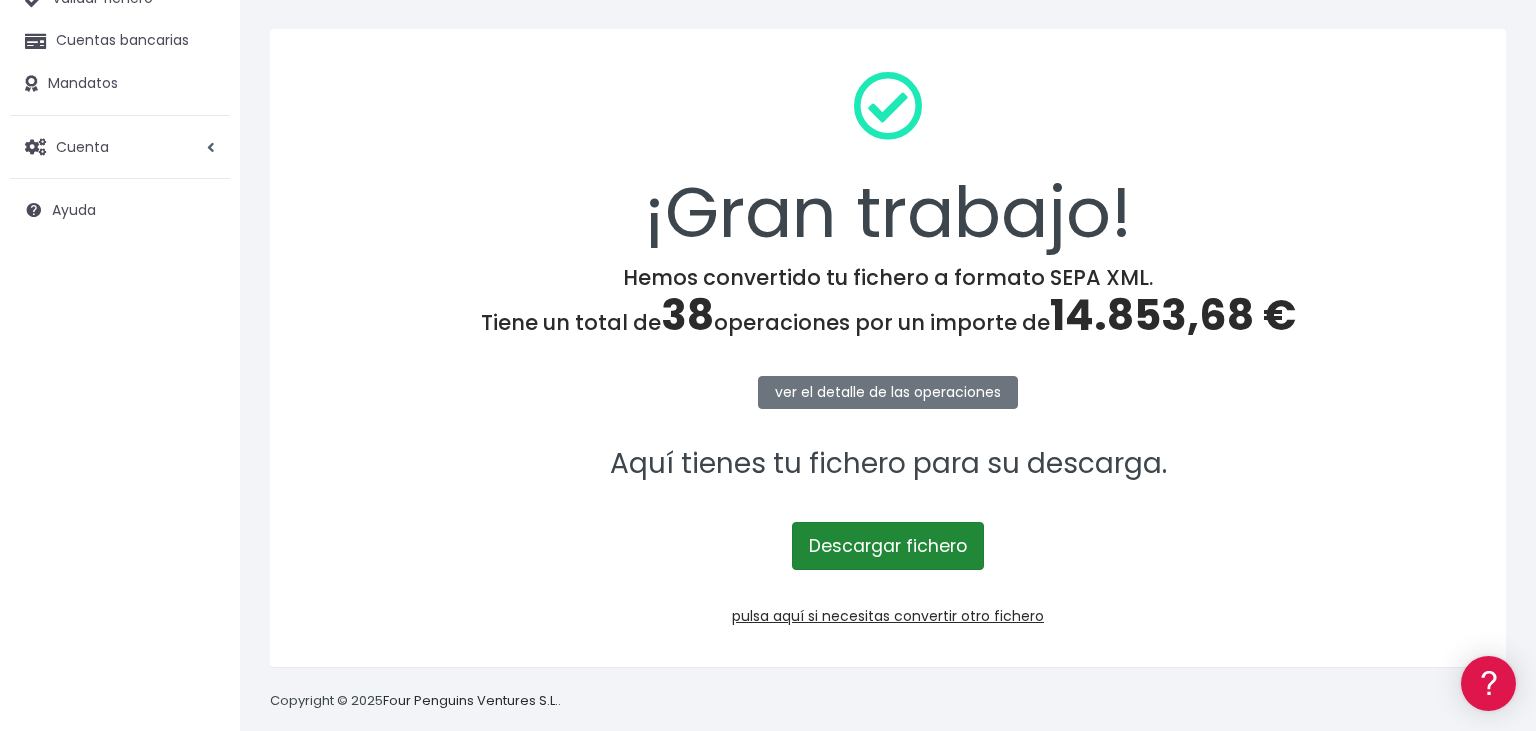 click on "Descargar fichero" at bounding box center [888, 546] 